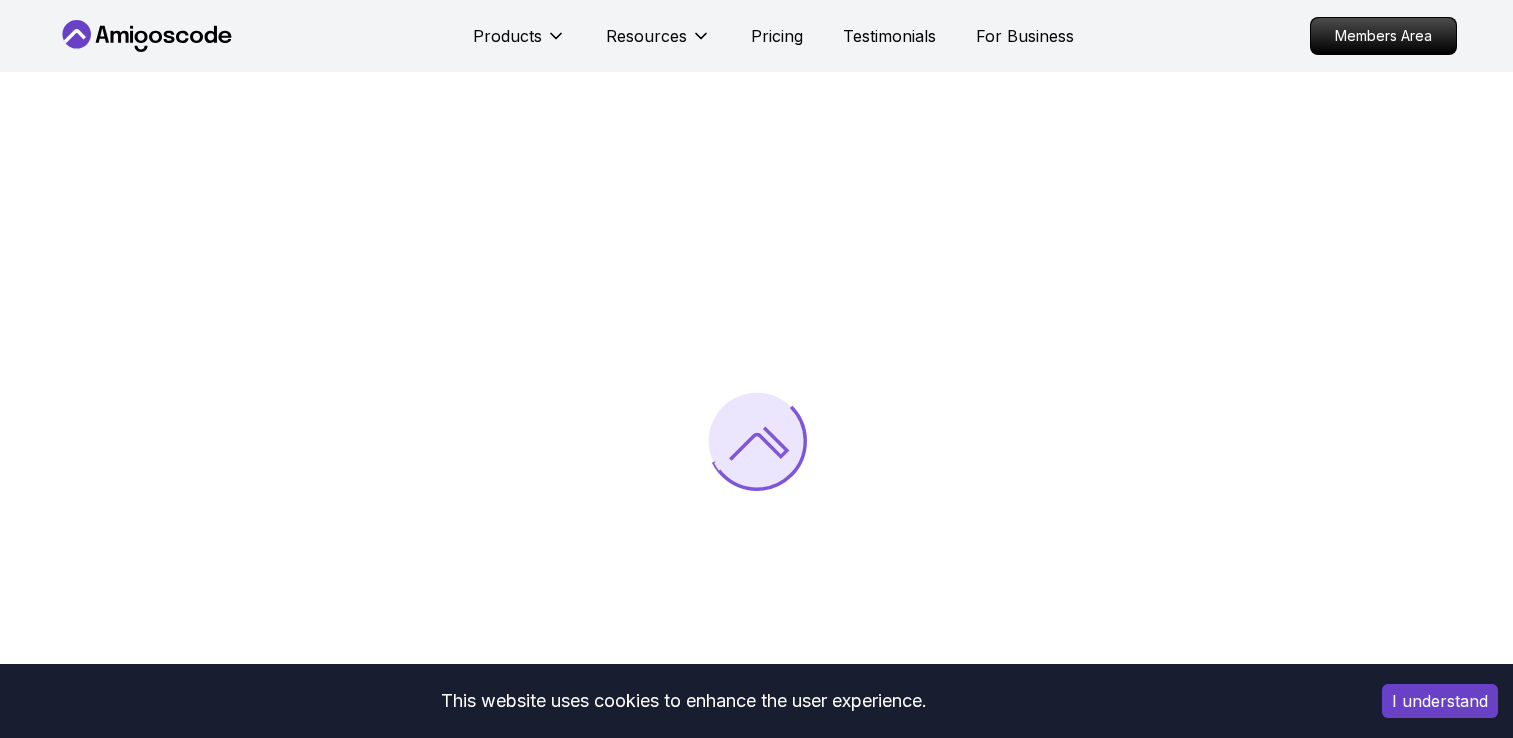 scroll, scrollTop: 0, scrollLeft: 0, axis: both 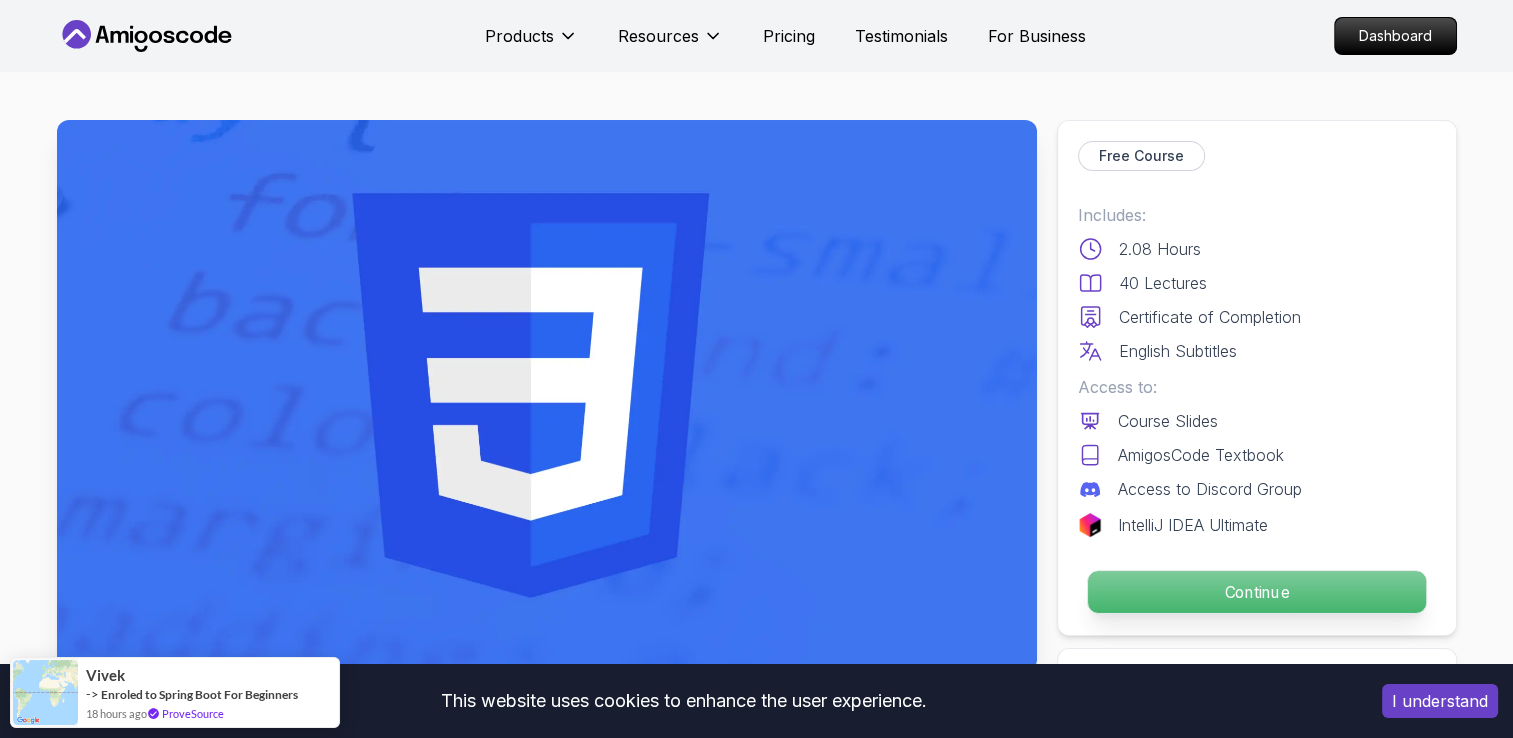 click on "Continue" at bounding box center (1256, 592) 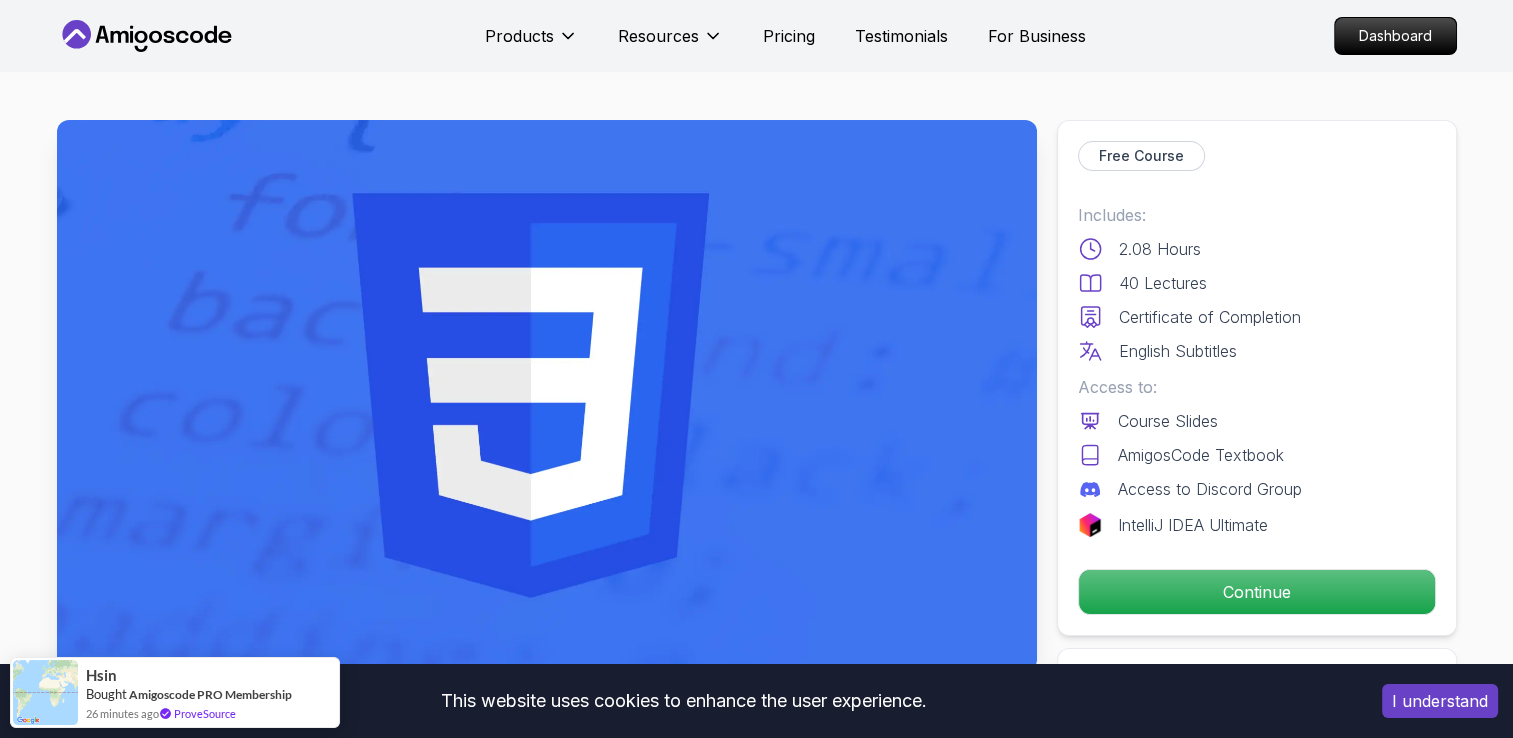 click on "This website uses cookies to enhance the user experience. I understand Products Resources Pricing Testimonials For Business Dashboard Products Resources Pricing Testimonials For Business Dashboard CSS Essentials Master the fundamentals of CSS and bring your websites to life with style and structure. Mama Samba Braima Djalo  /   Instructor Free Course Includes: 2.08 Hours 40 Lectures Certificate of Completion English Subtitles Access to: Course Slides AmigosCode Textbook Access to Discord Group IntelliJ IDEA Ultimate Continue Share this Course or Copy link Got a Team of 5 or More? With one subscription, give your entire team access to all courses and features. Check our Business Plan Mama Samba Braima Djalo  /   Instructor What you will learn css html tailwindcss vscode chrome What CSS is and why it's essential in modern web development. How to add CSS to your HTML using inline, internal, and external stylesheets. Styling text with fonts, sizes, colors, spacing, and alignment.
CSS Essentials" at bounding box center [756, 3463] 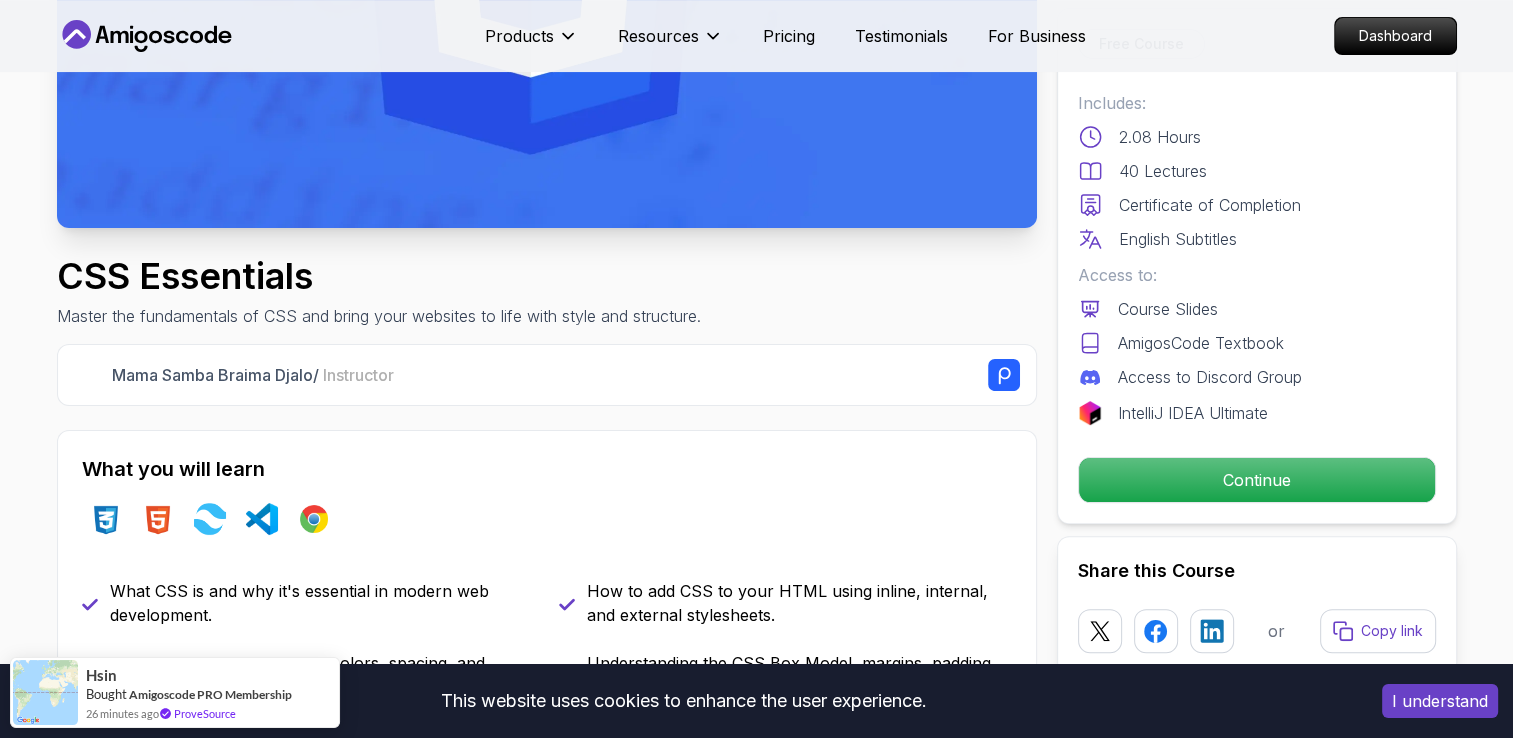 scroll, scrollTop: 400, scrollLeft: 0, axis: vertical 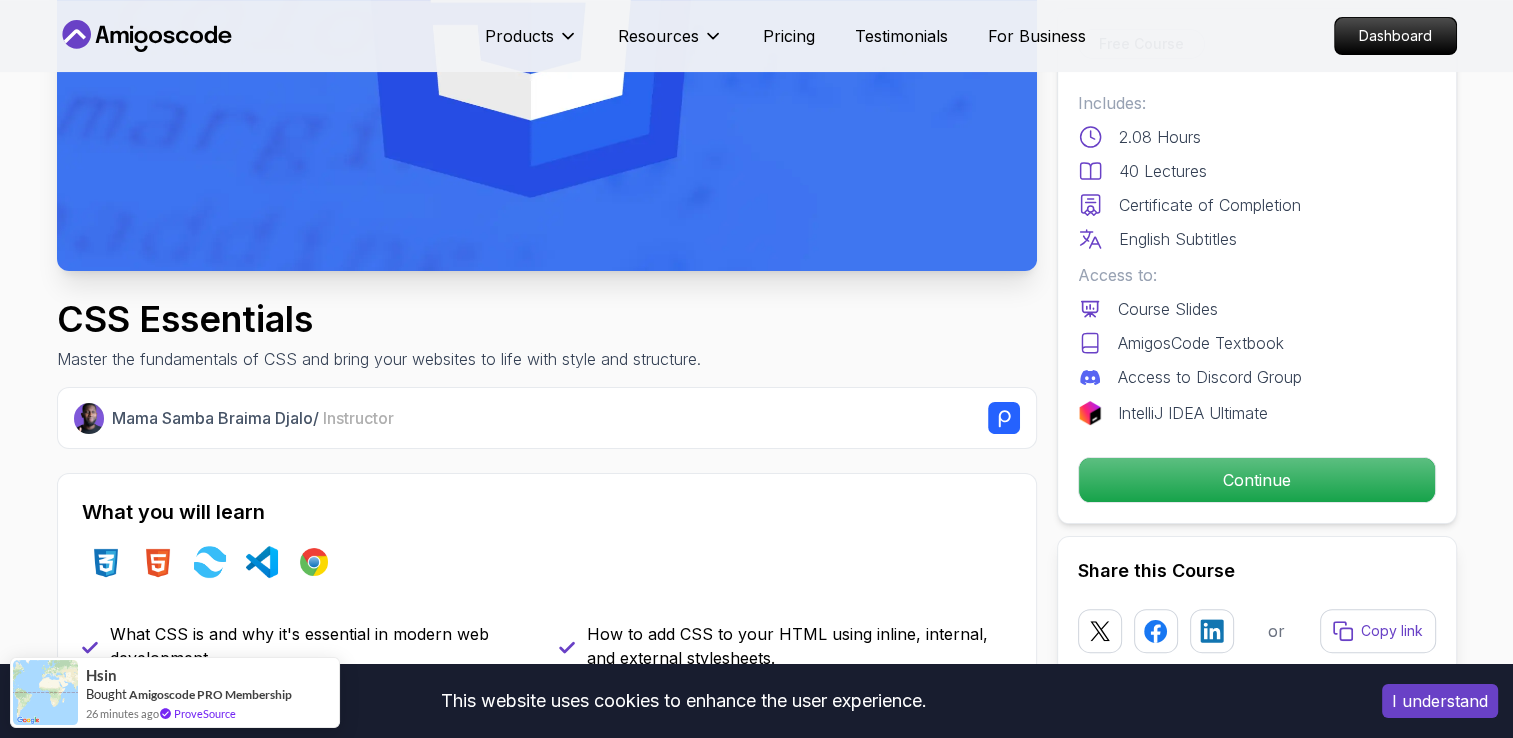 click at bounding box center [547, -5] 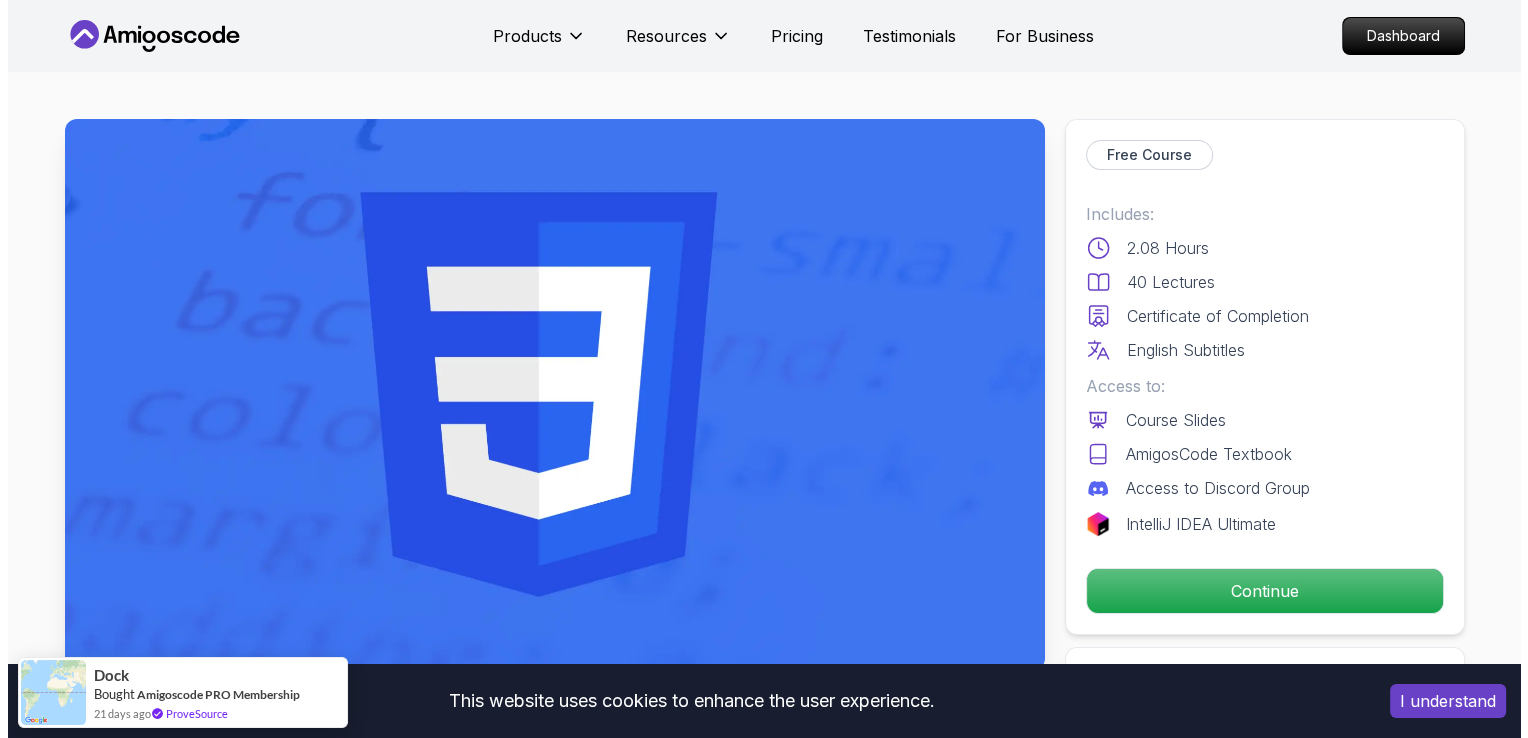 scroll, scrollTop: 0, scrollLeft: 0, axis: both 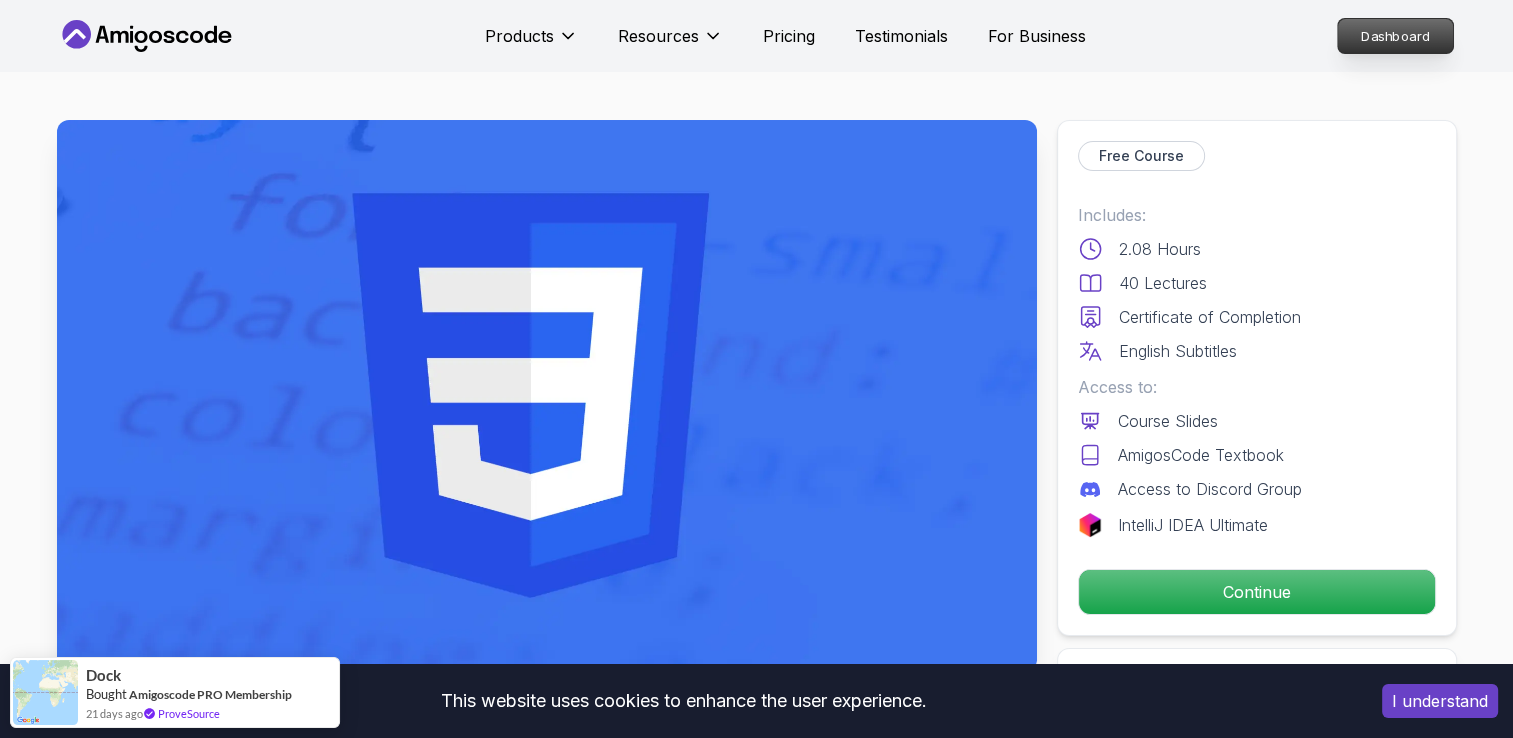 click on "Dashboard" at bounding box center [1395, 36] 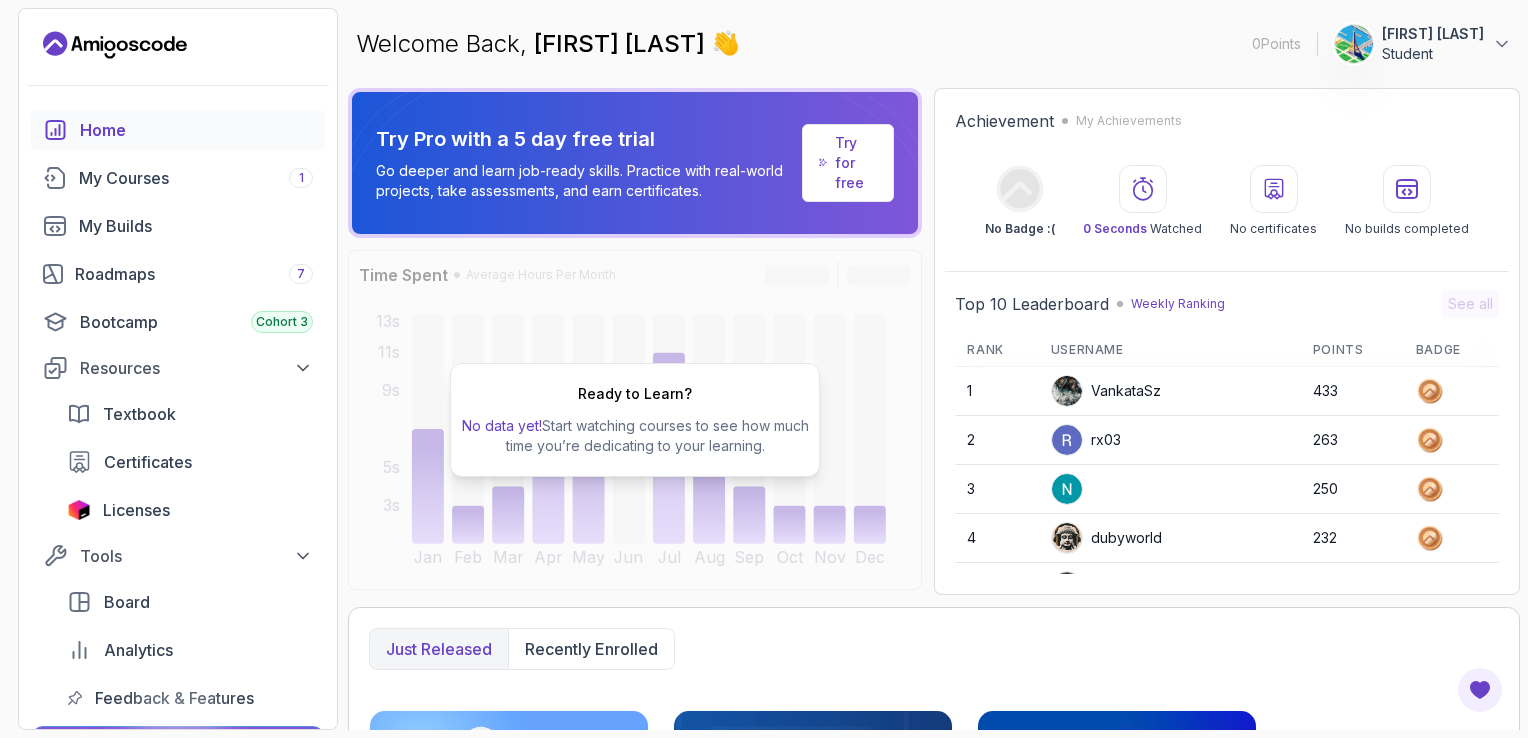 click on "Try for free" at bounding box center (856, 163) 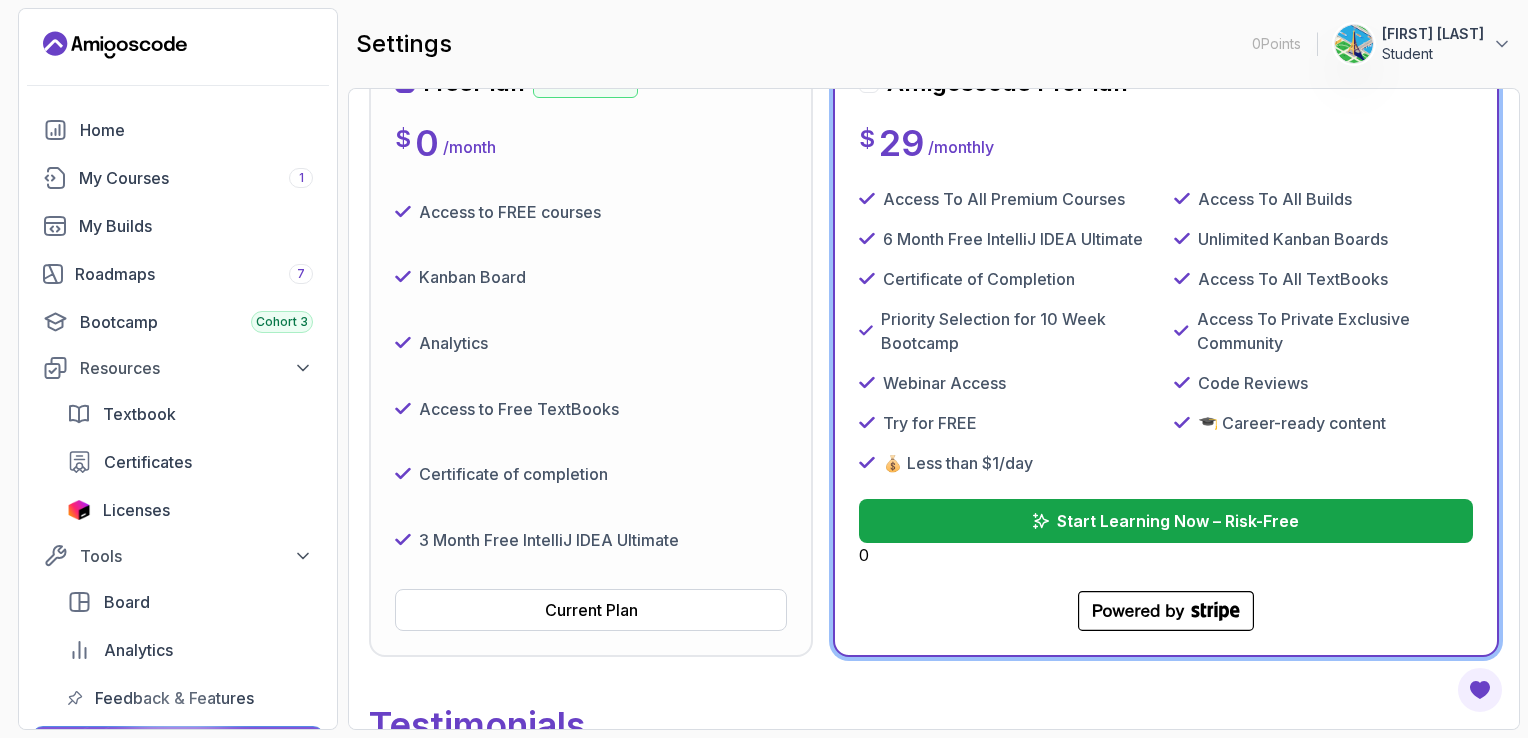 scroll, scrollTop: 100, scrollLeft: 0, axis: vertical 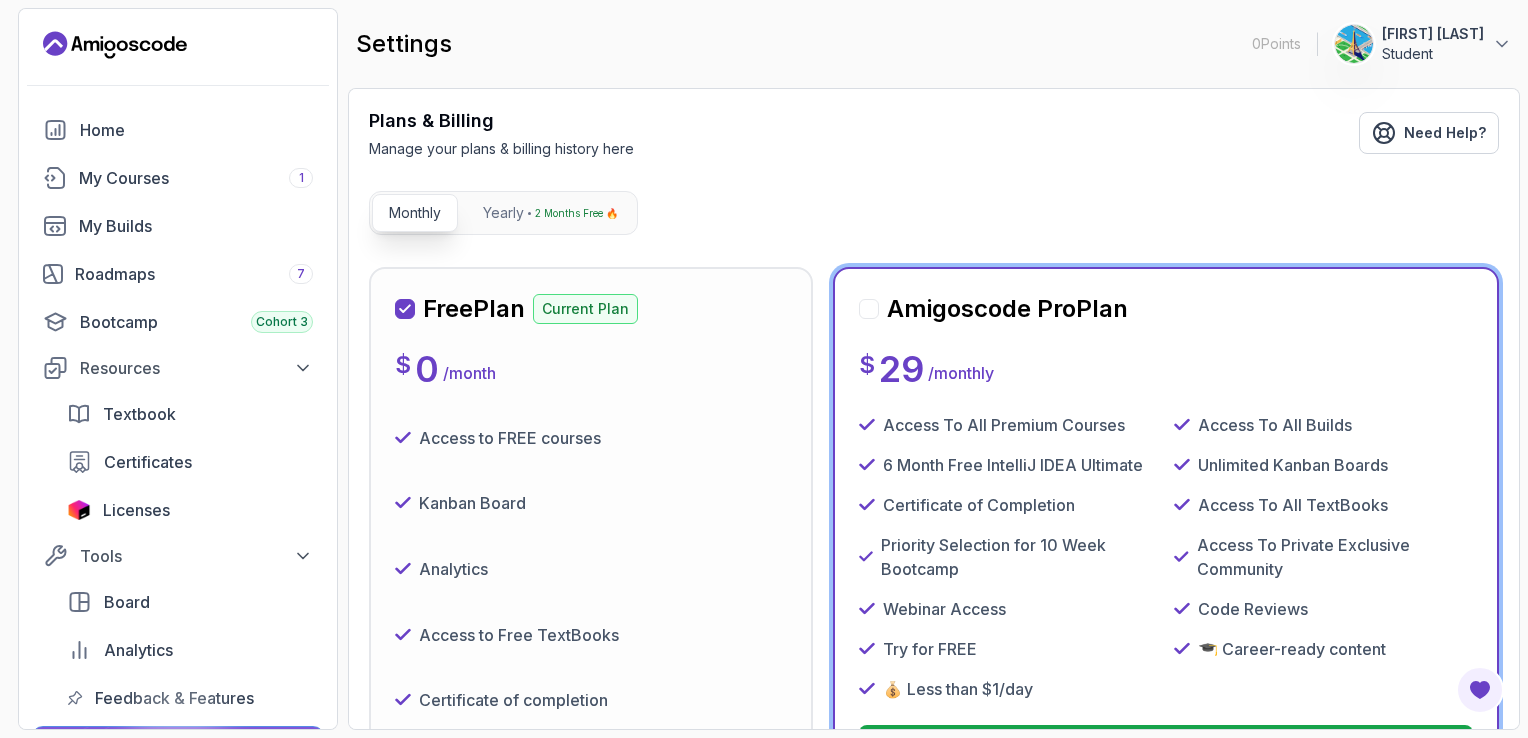 click at bounding box center [869, 309] 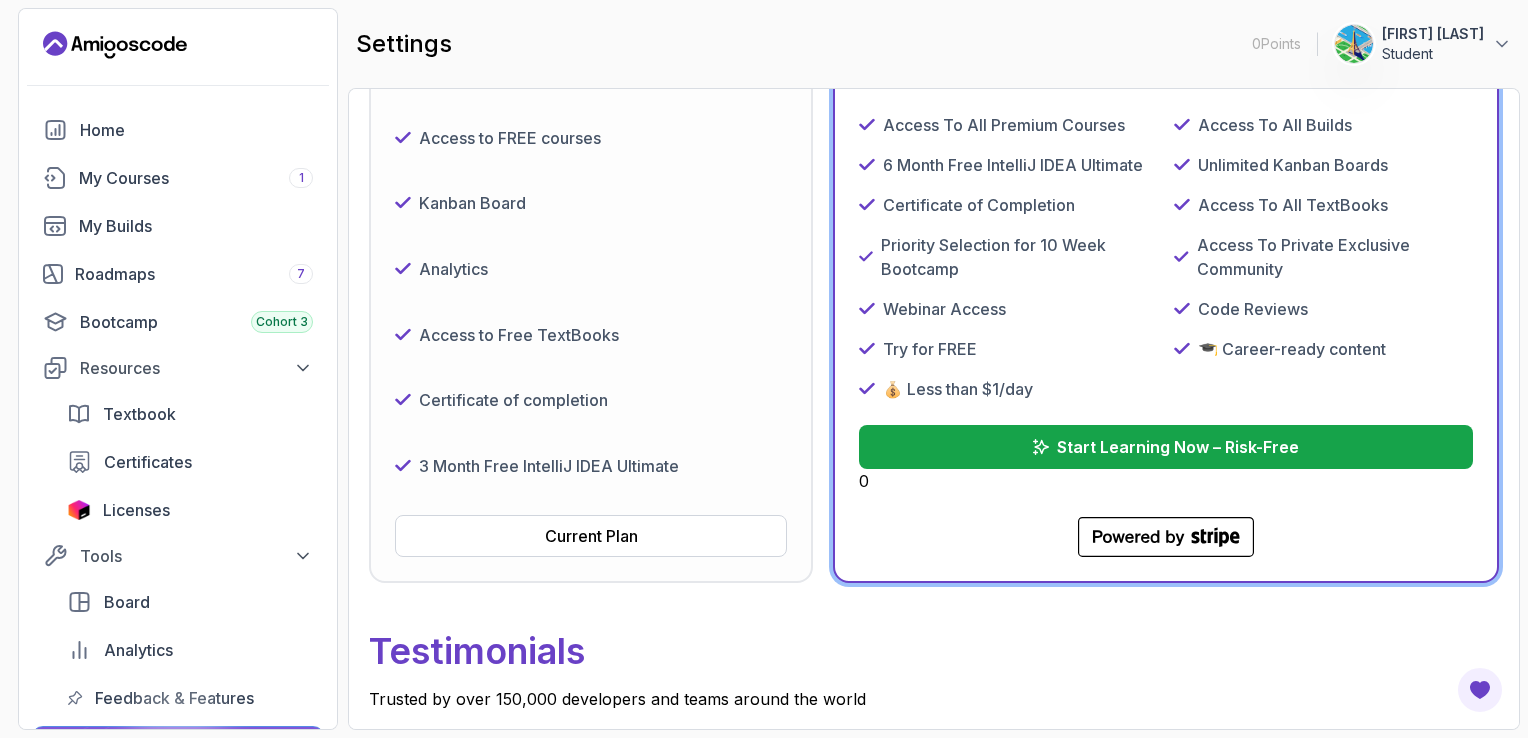 scroll, scrollTop: 500, scrollLeft: 0, axis: vertical 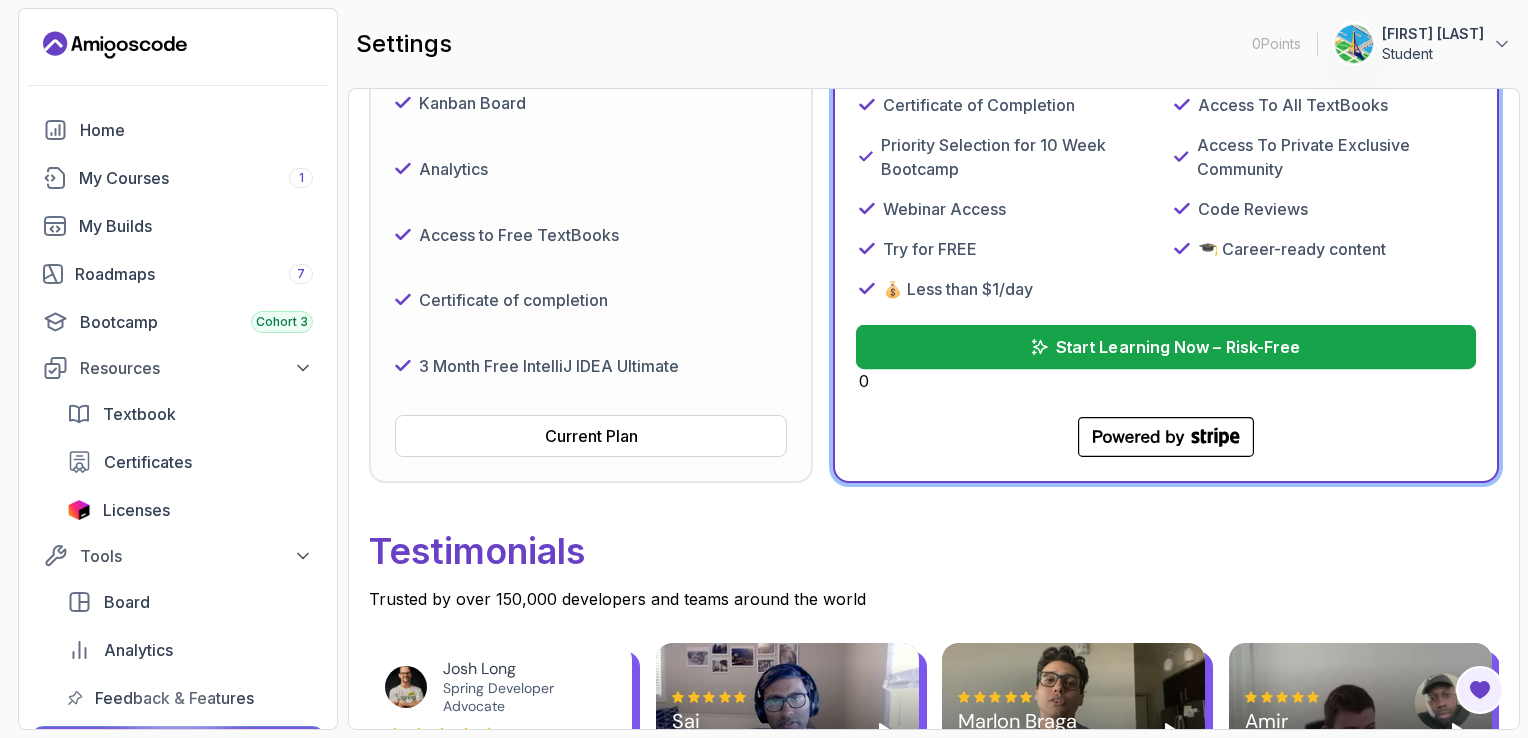 click on "Start Learning Now – Risk-Free" at bounding box center [1166, 347] 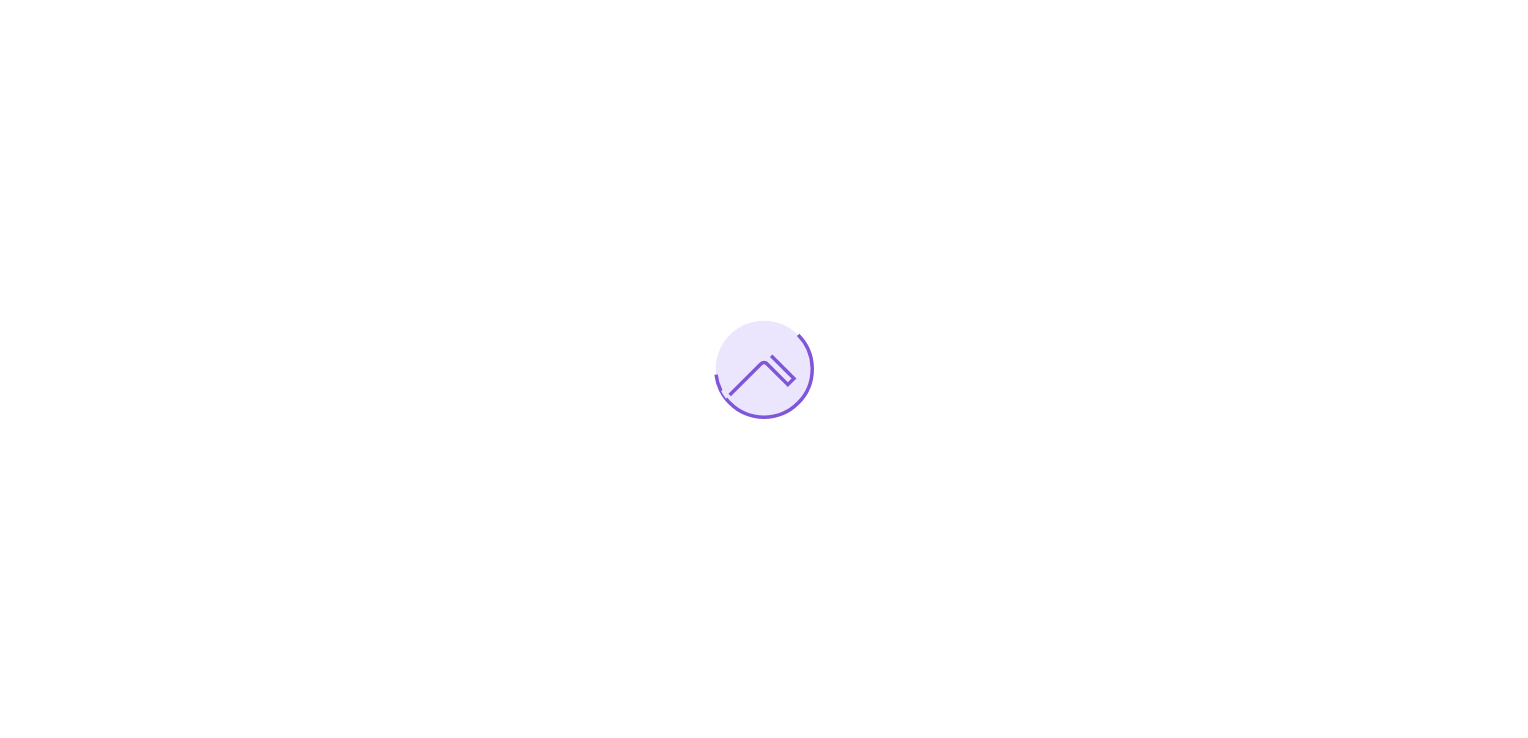 scroll, scrollTop: 0, scrollLeft: 0, axis: both 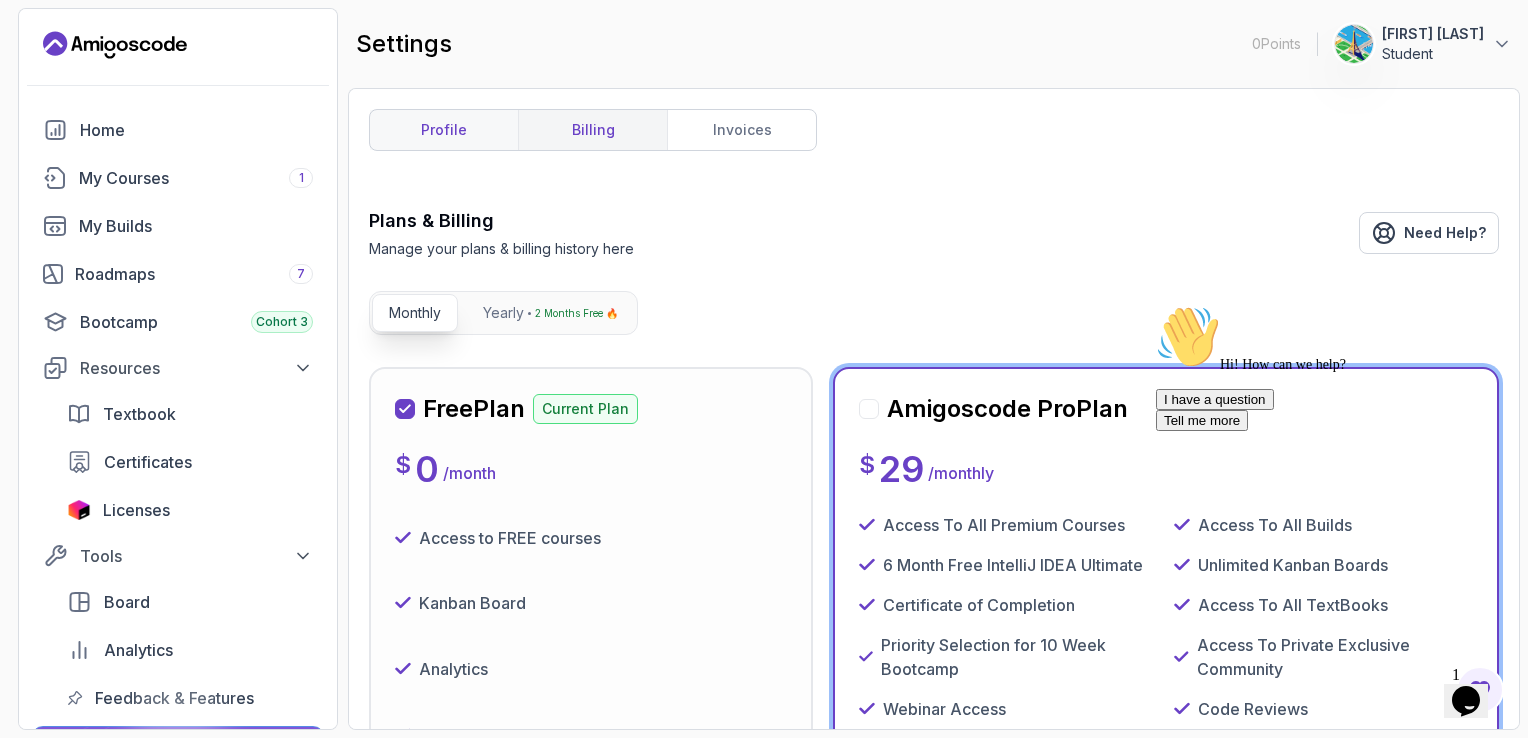 click on "profile" at bounding box center [444, 130] 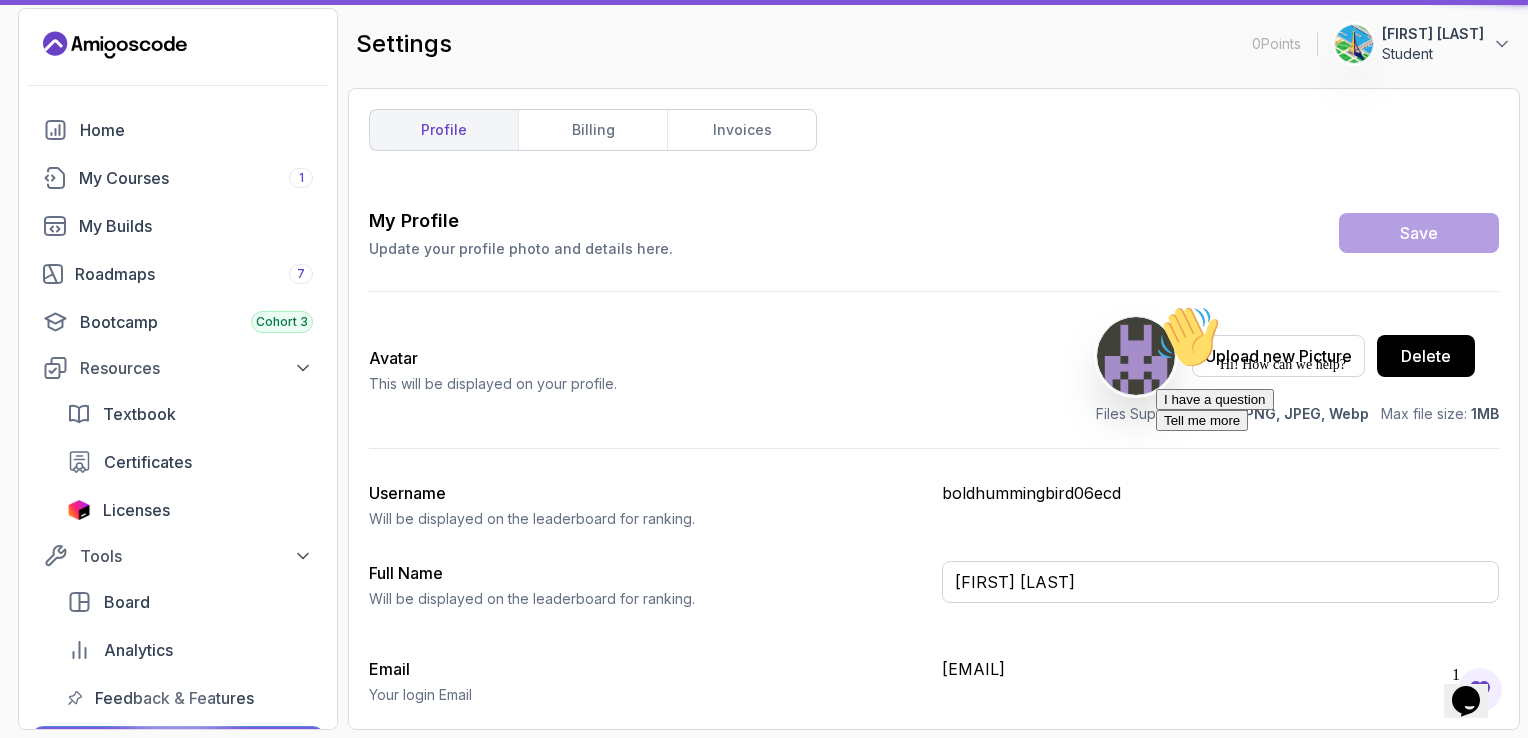 type on "Student" 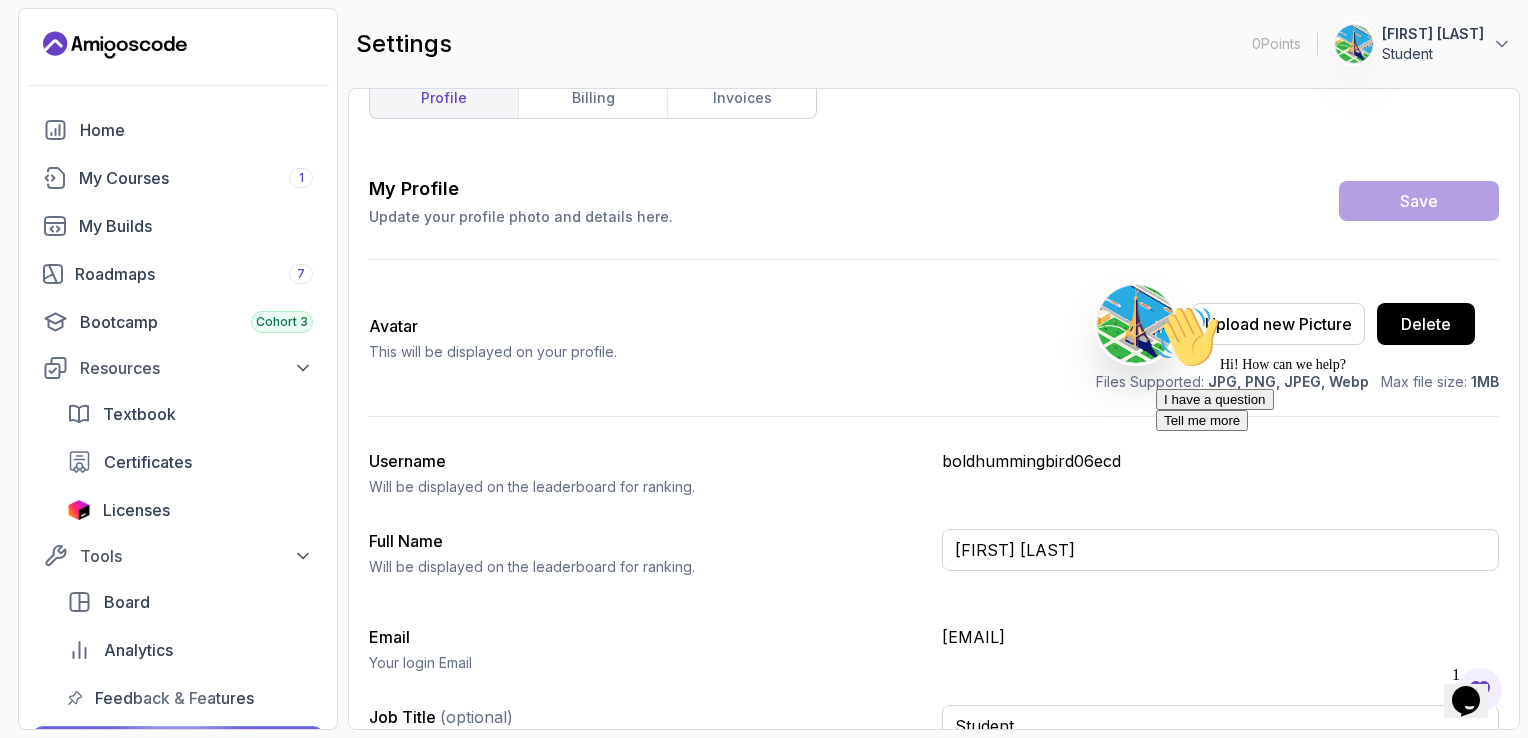 scroll, scrollTop: 0, scrollLeft: 0, axis: both 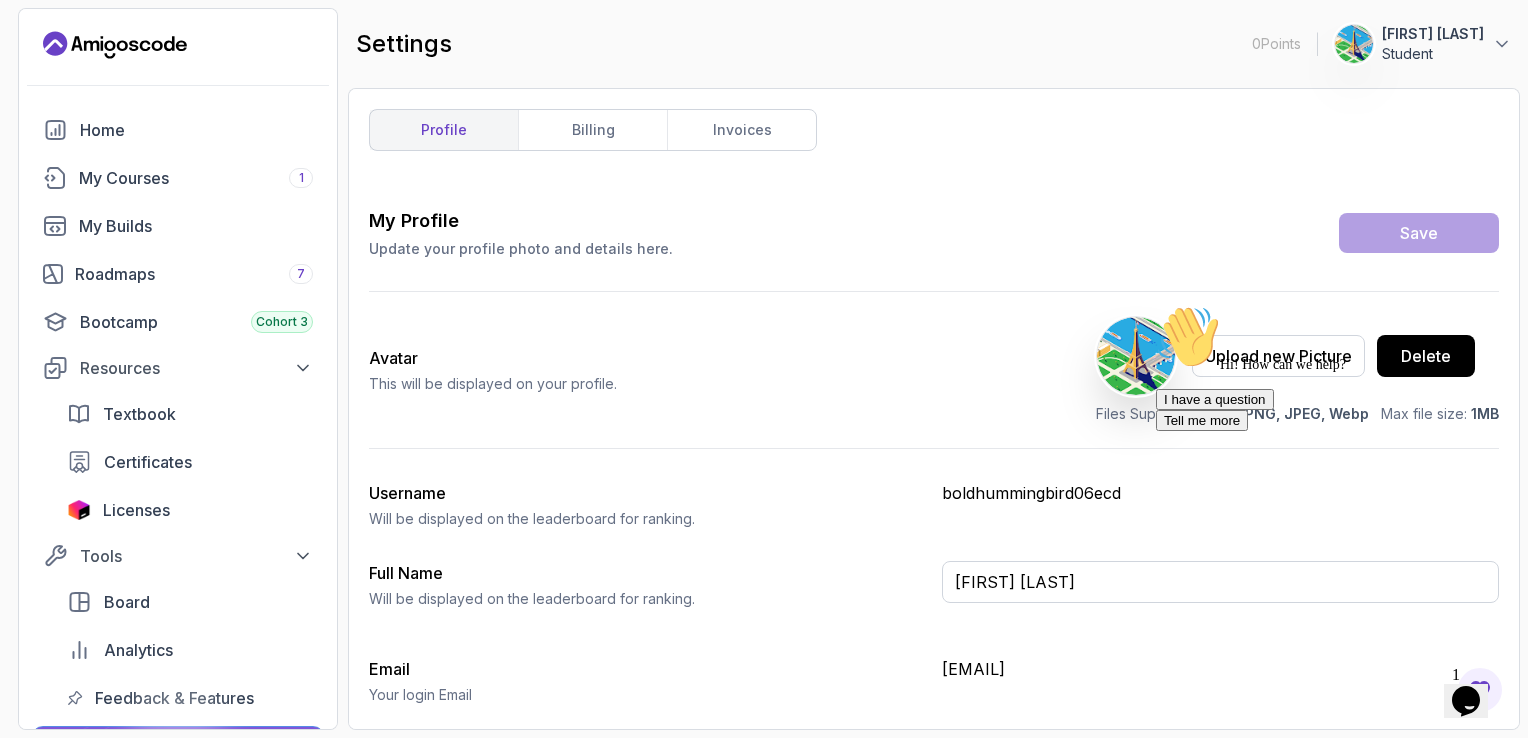 click on "Praveen Sri Kumaran" at bounding box center (1433, 34) 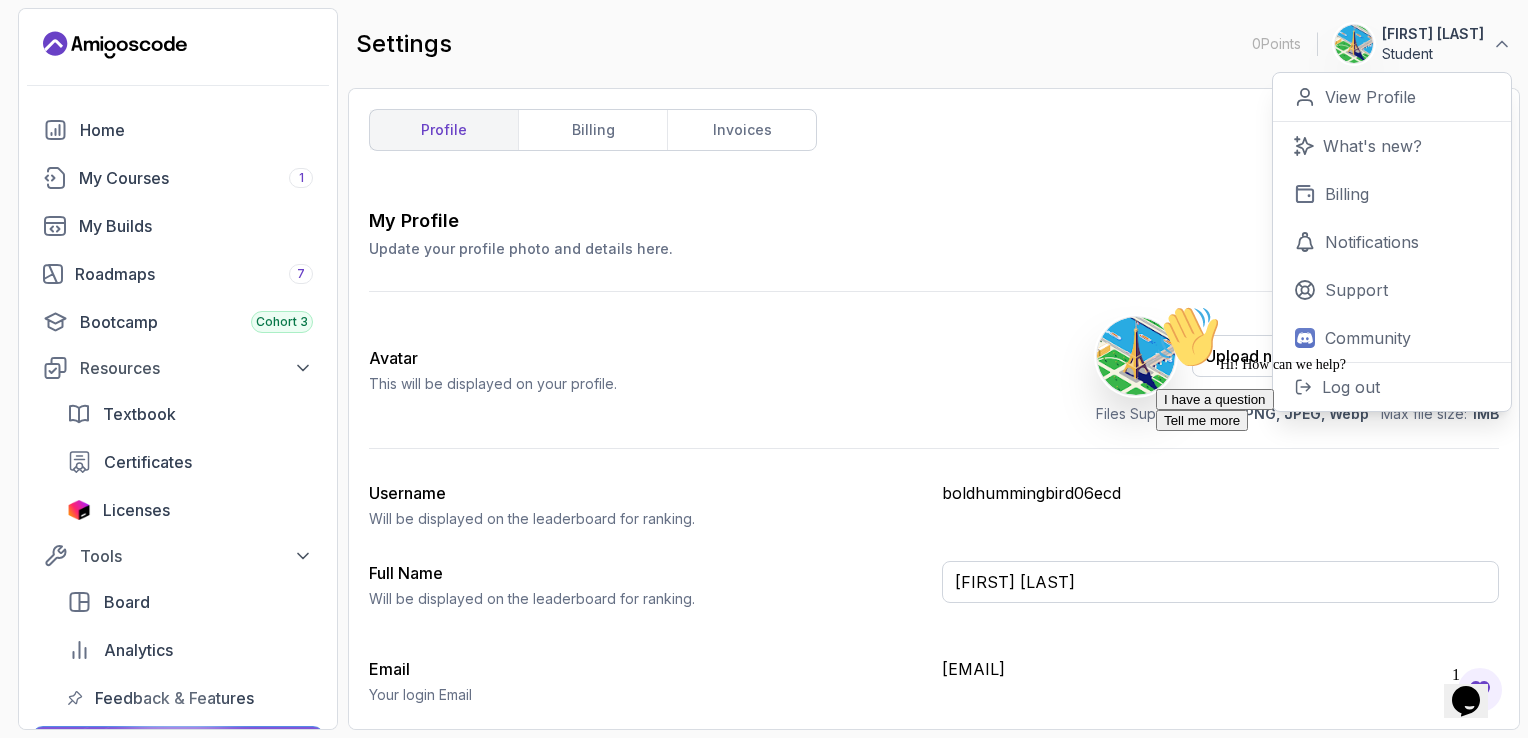 click on "Hi! How can we help? I have a question Tell me more" at bounding box center (1336, 368) 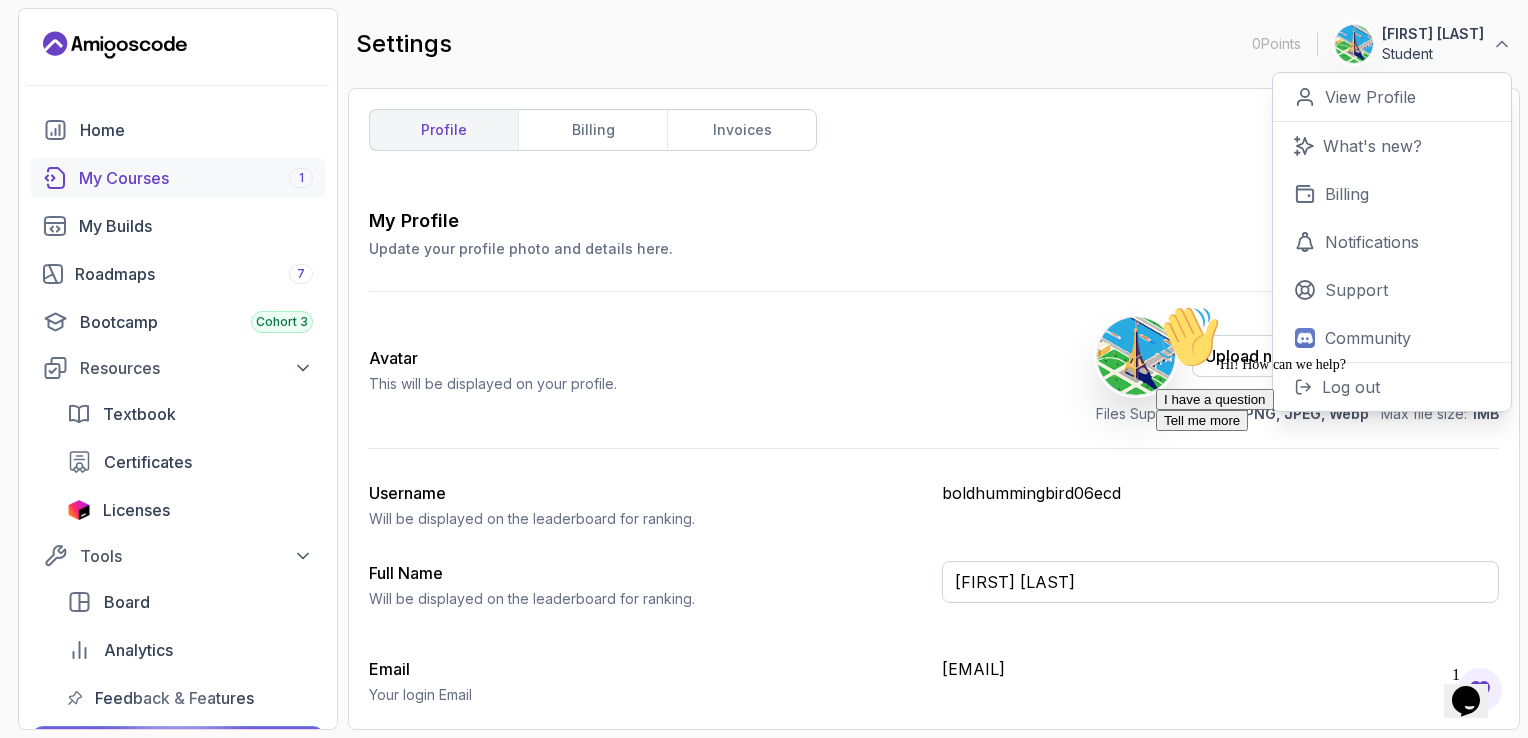 click on "My Courses 1" at bounding box center [196, 178] 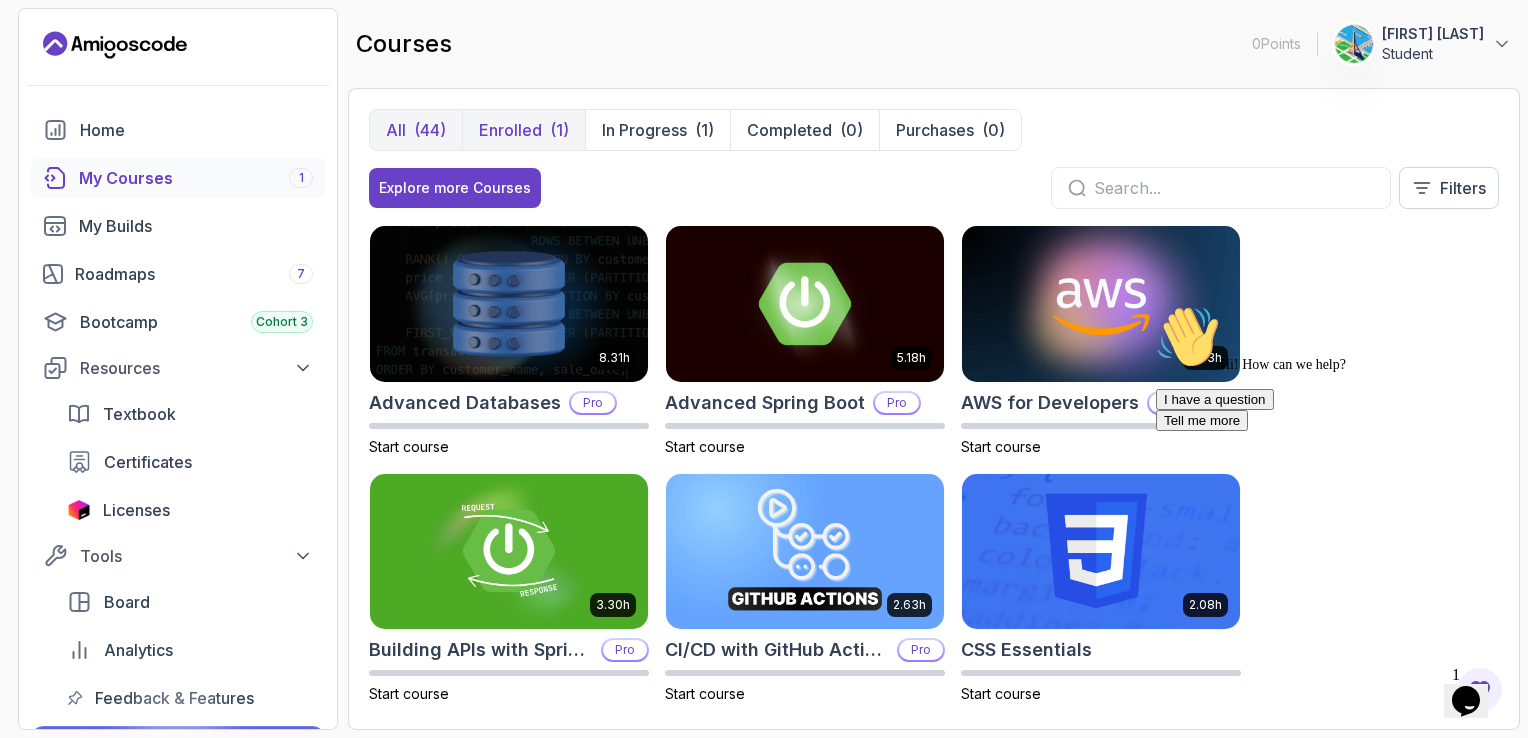 click on "Enrolled" at bounding box center [510, 130] 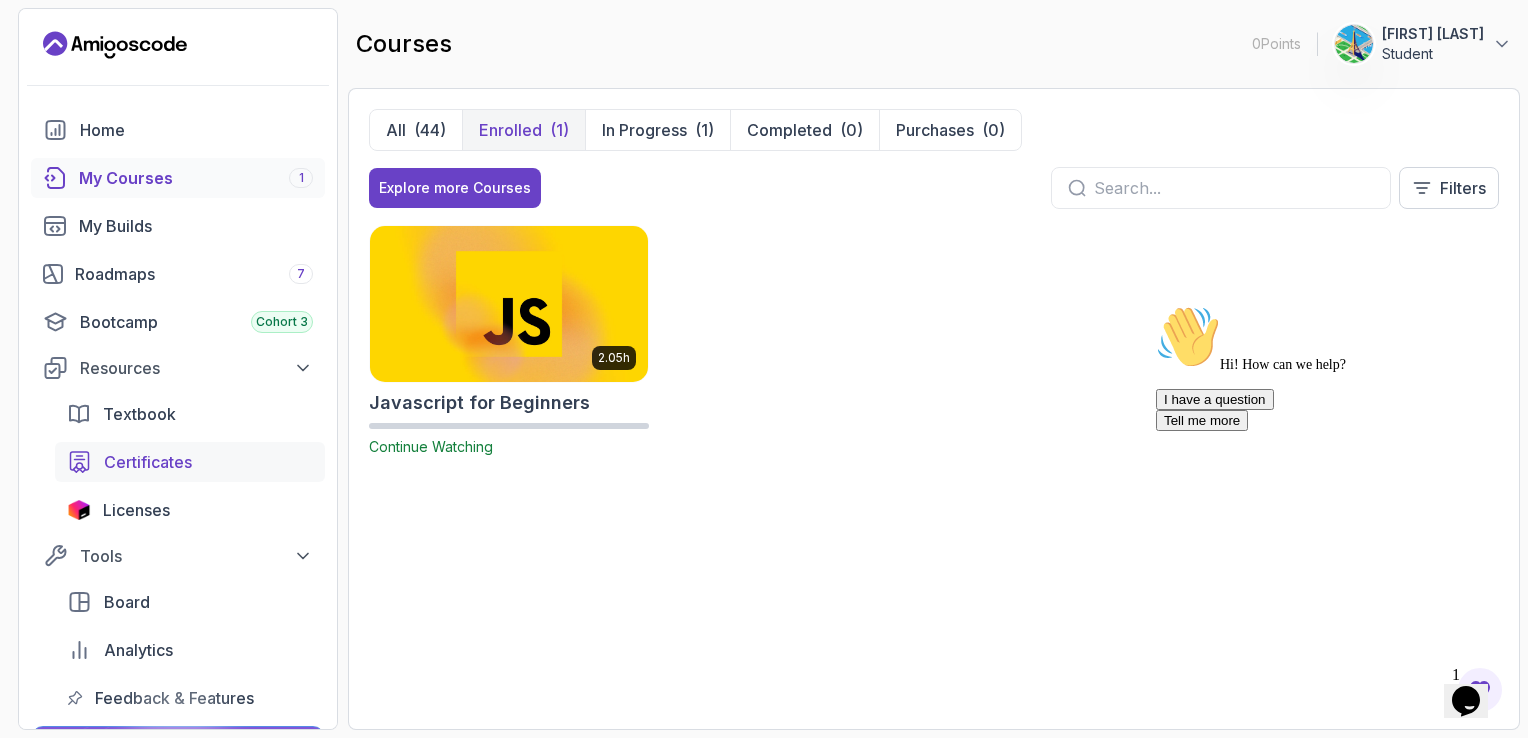 click on "Certificates" at bounding box center (208, 462) 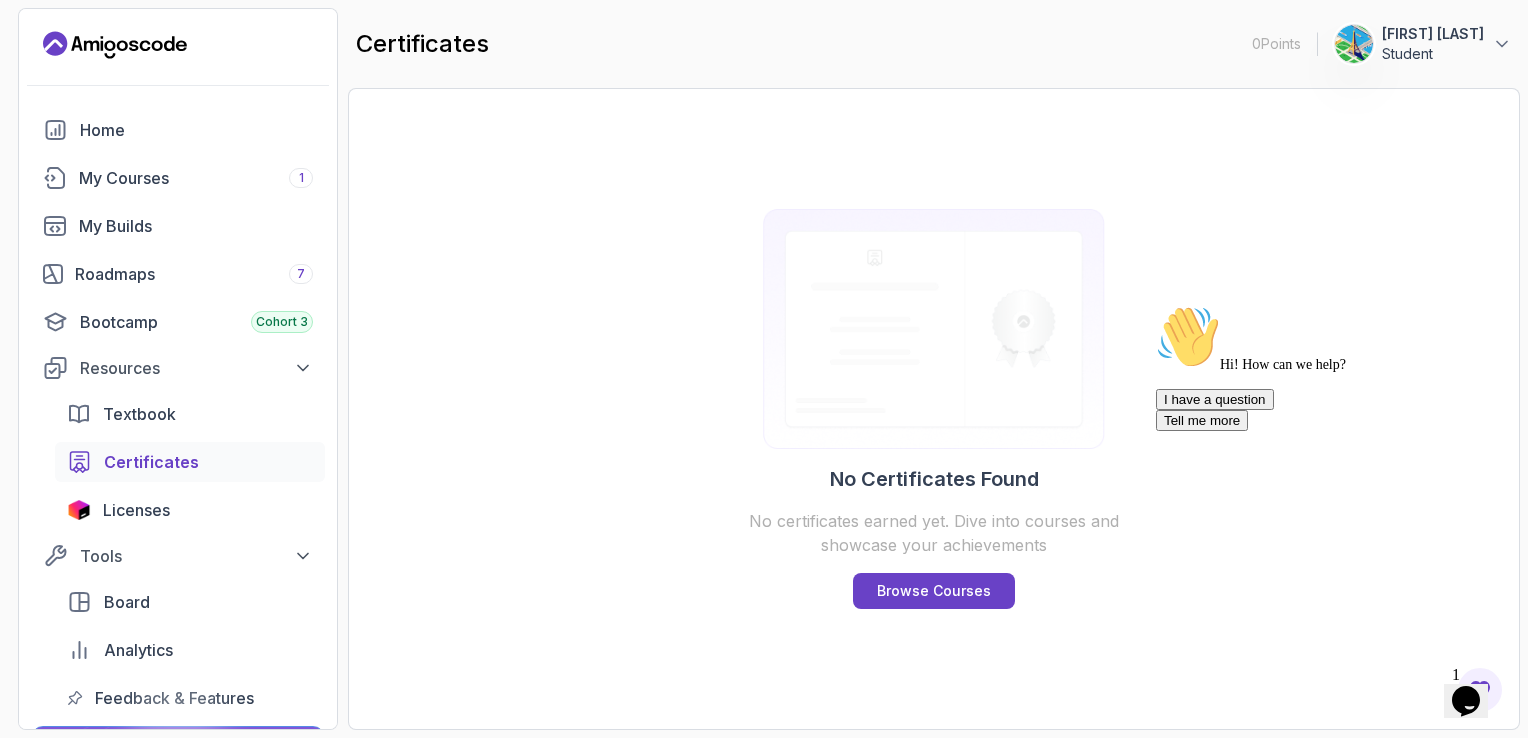 click on "certificates   0  Points 1 Praveen Sri Kumaran Student" at bounding box center (934, 44) 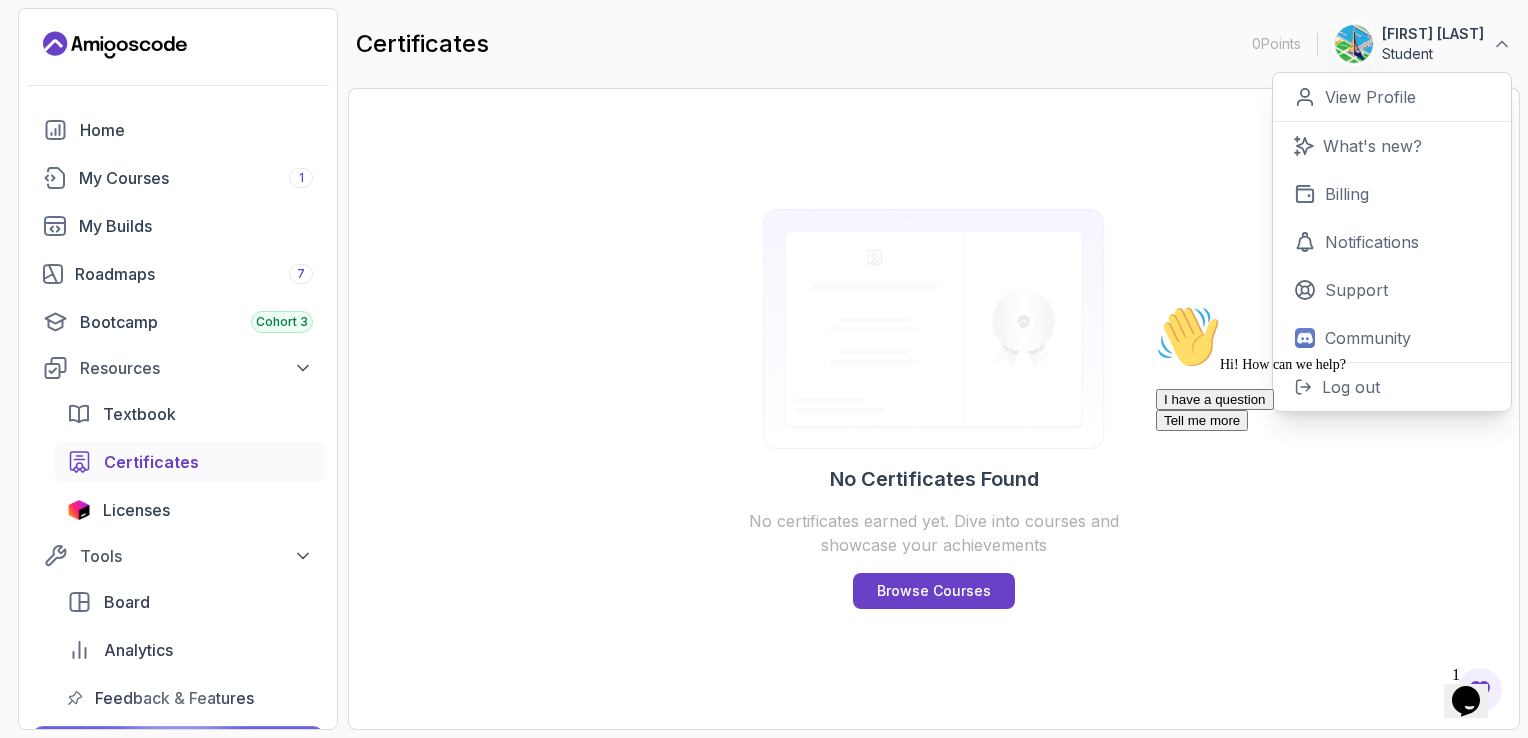 click on "Hi! How can we help? I have a question Tell me more" at bounding box center [1336, 368] 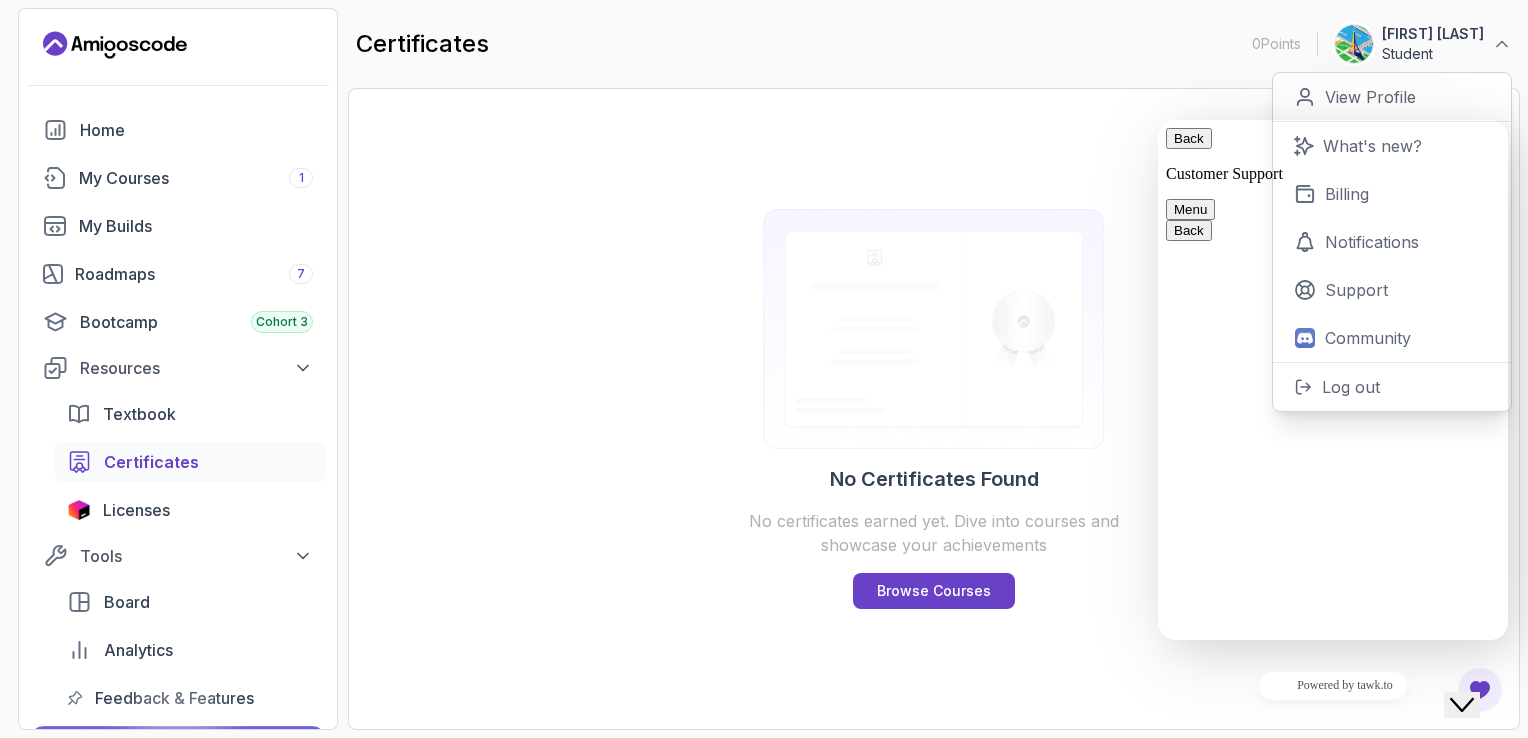 click at bounding box center [1158, 120] 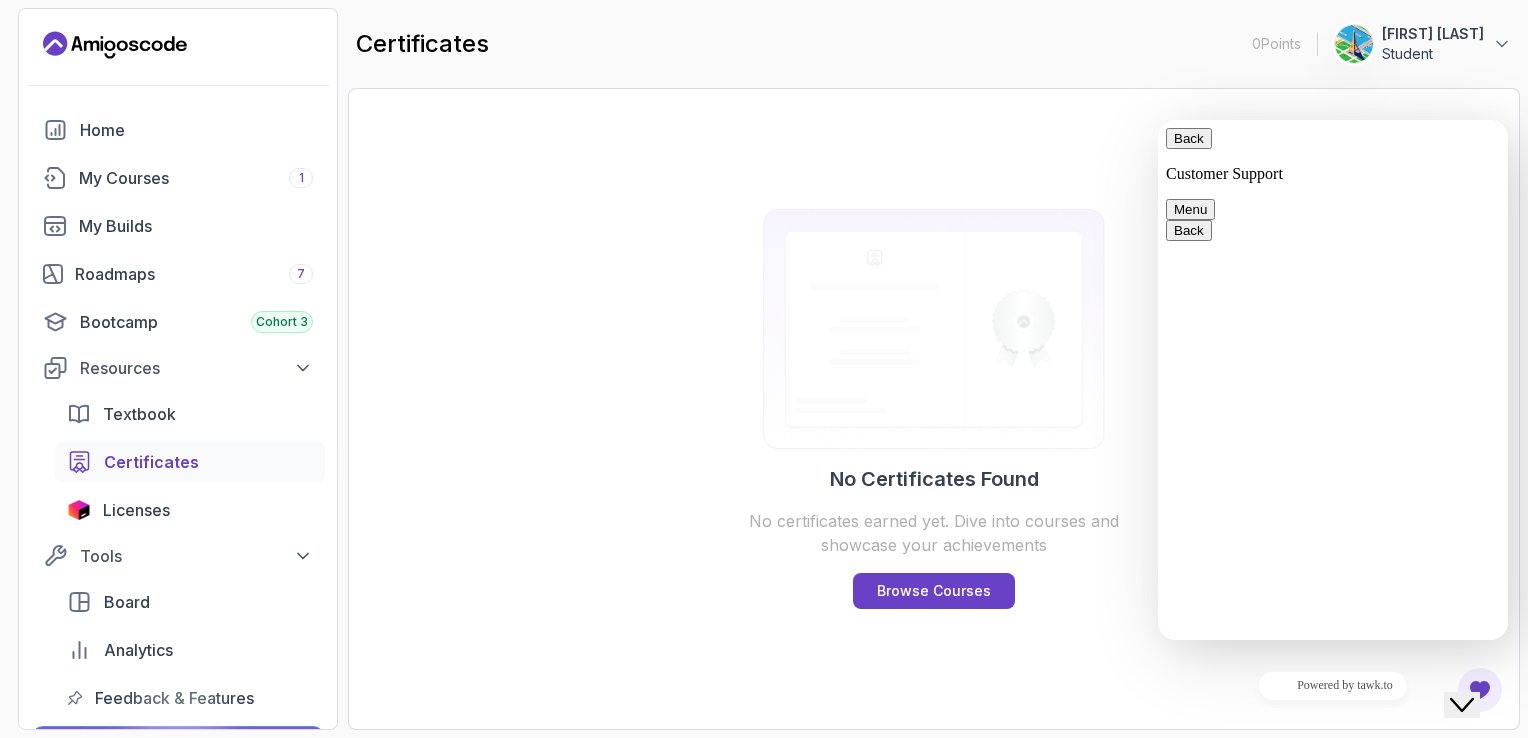 click on "Back" at bounding box center [1189, 138] 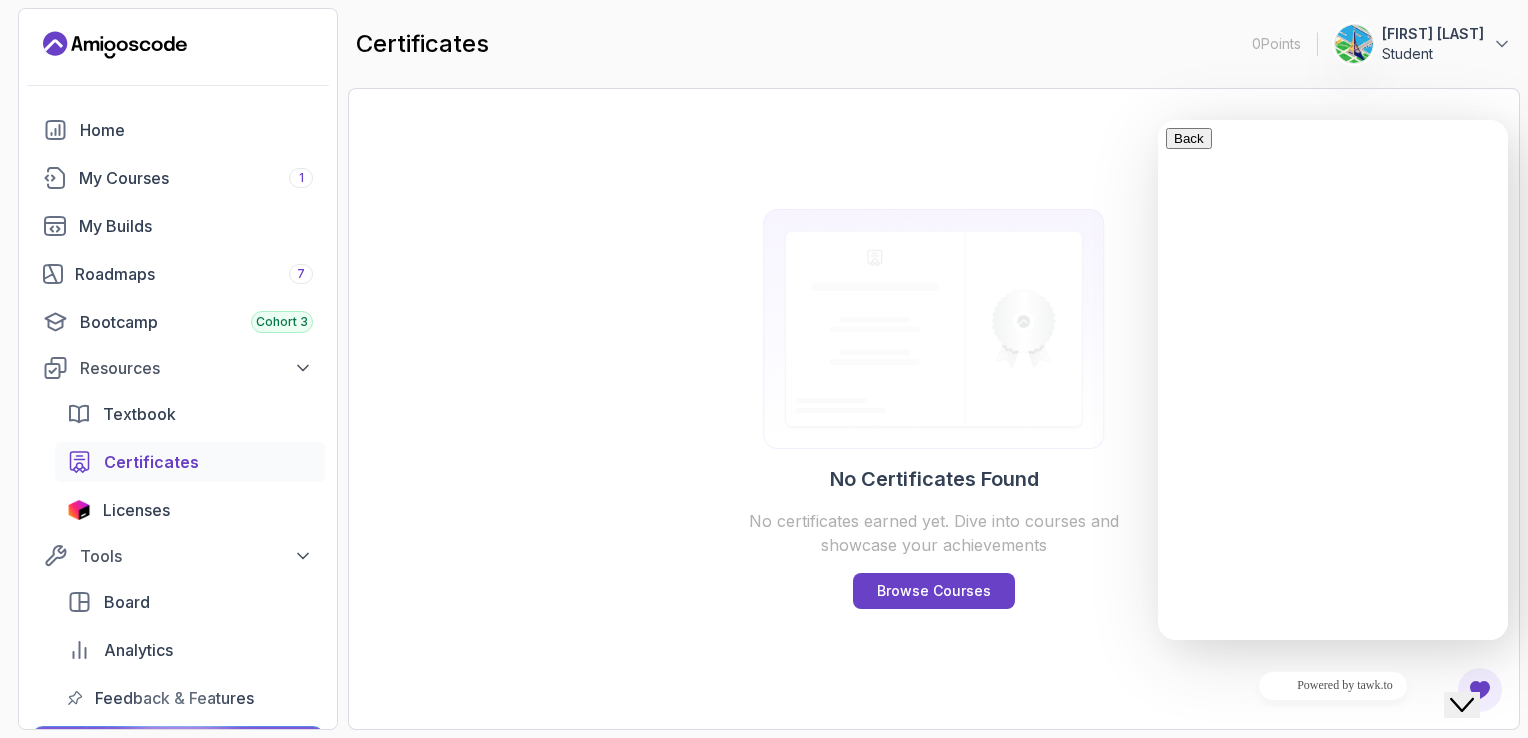 scroll, scrollTop: 48, scrollLeft: 0, axis: vertical 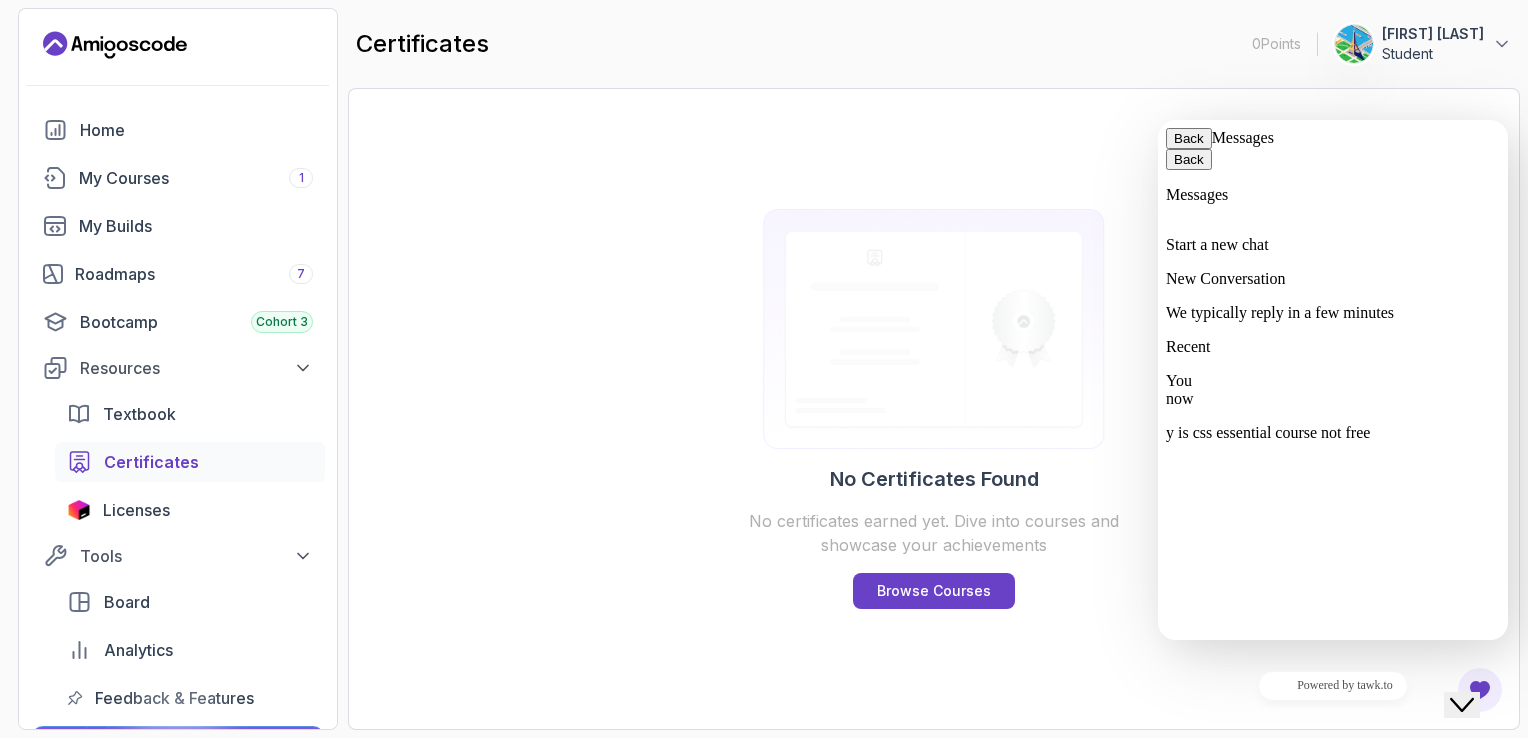 click on "y is css essential course not free" at bounding box center (1333, 433) 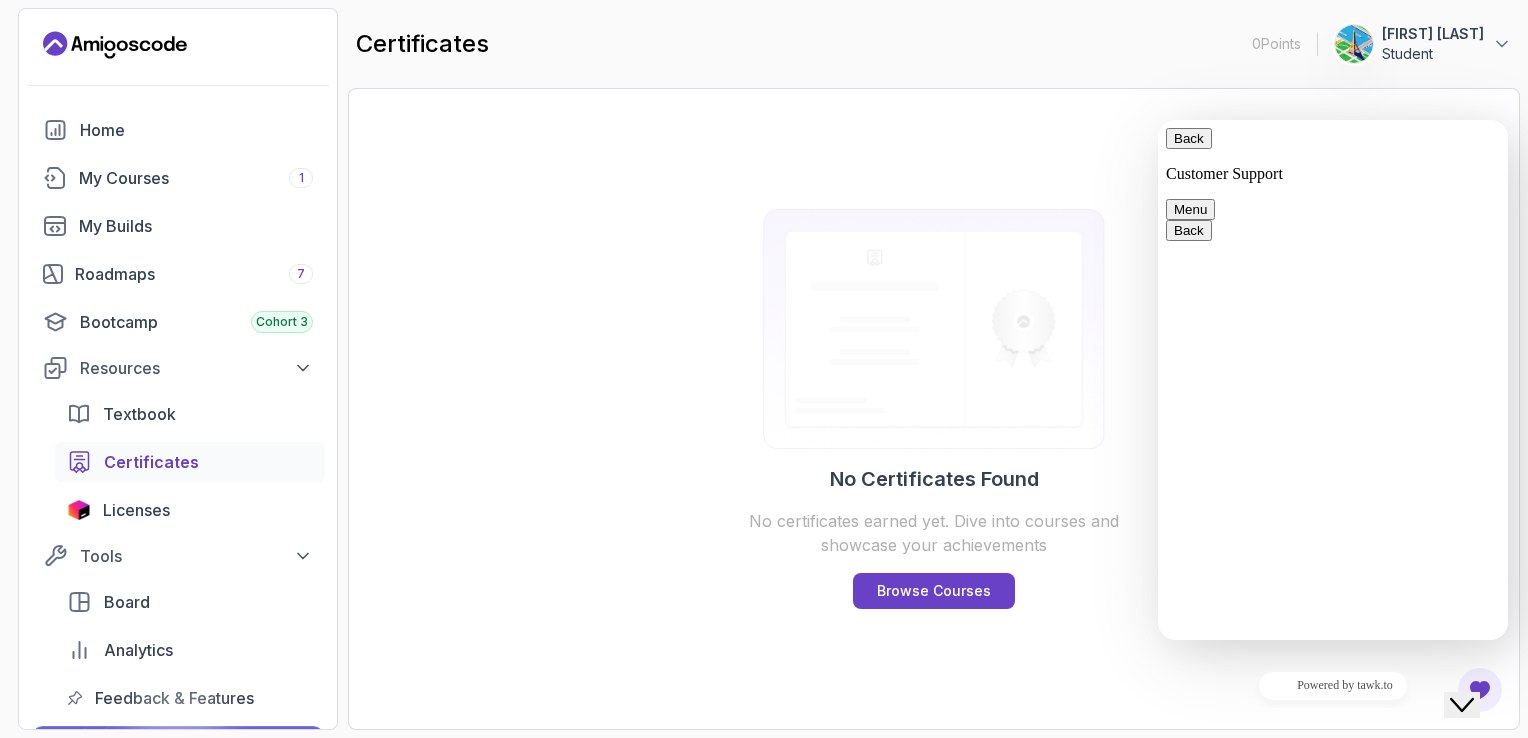 click on "Close Chat This icon closes the chat window." 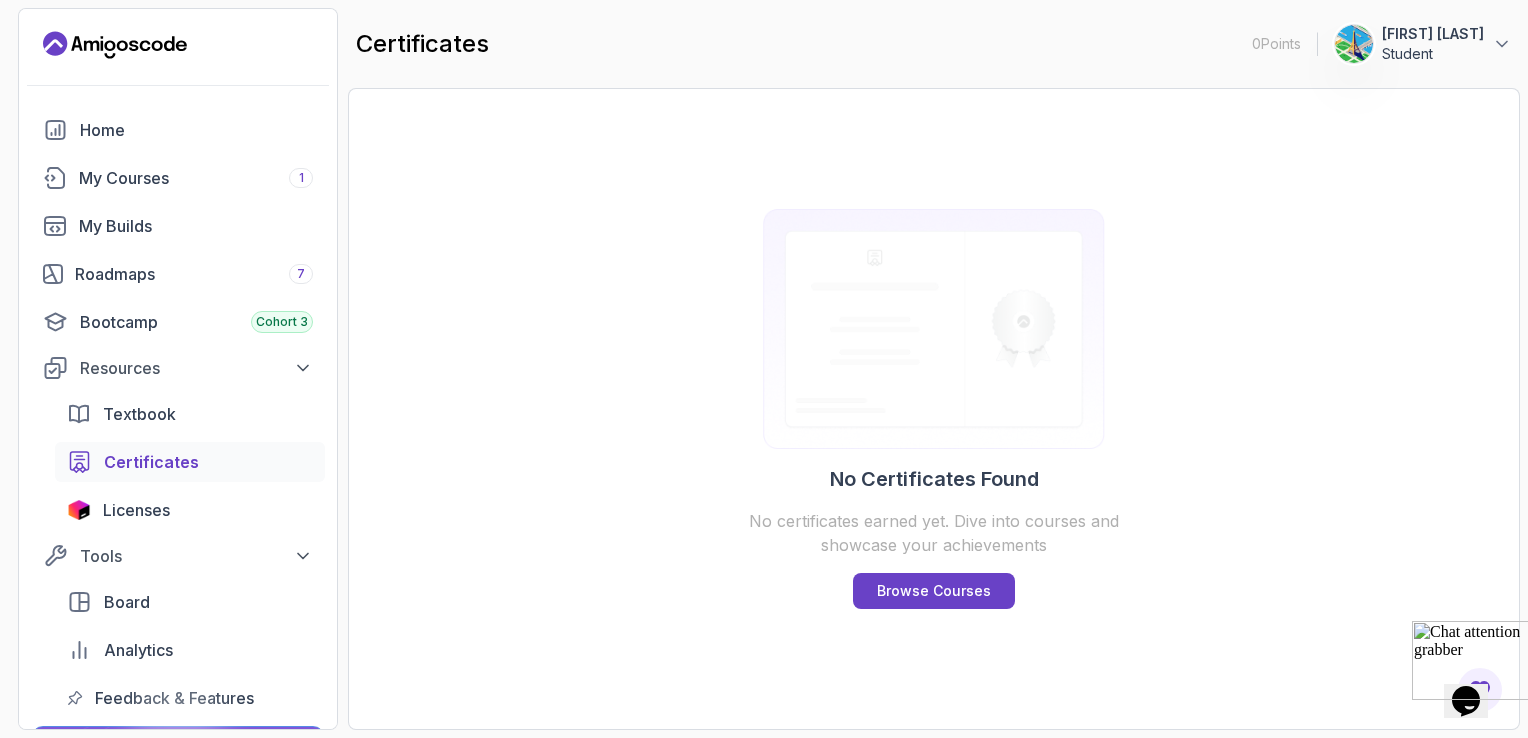 click on "Praveen Sri Kumaran" at bounding box center [1433, 34] 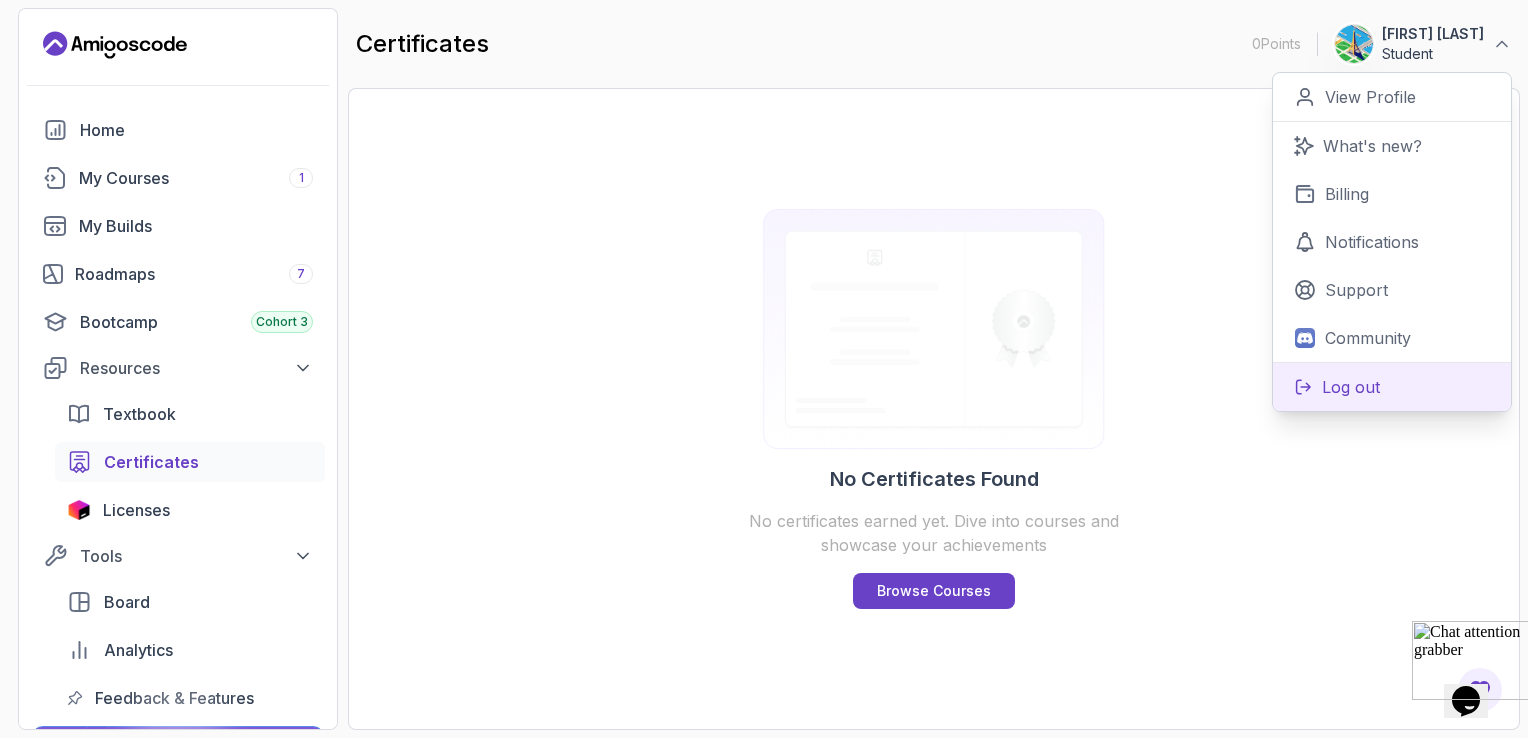 click on "Log out" at bounding box center [1351, 387] 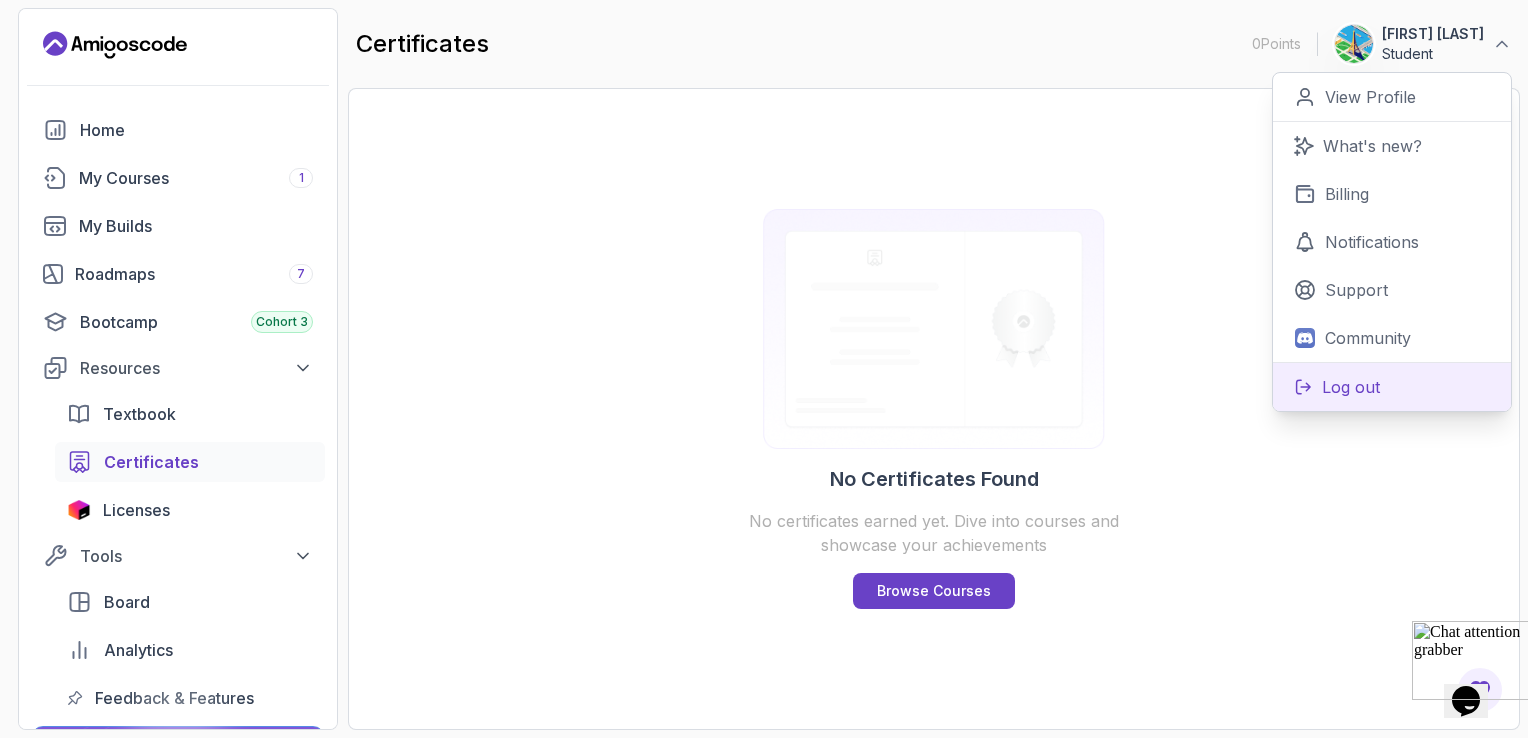 click on "Log out" at bounding box center (1351, 387) 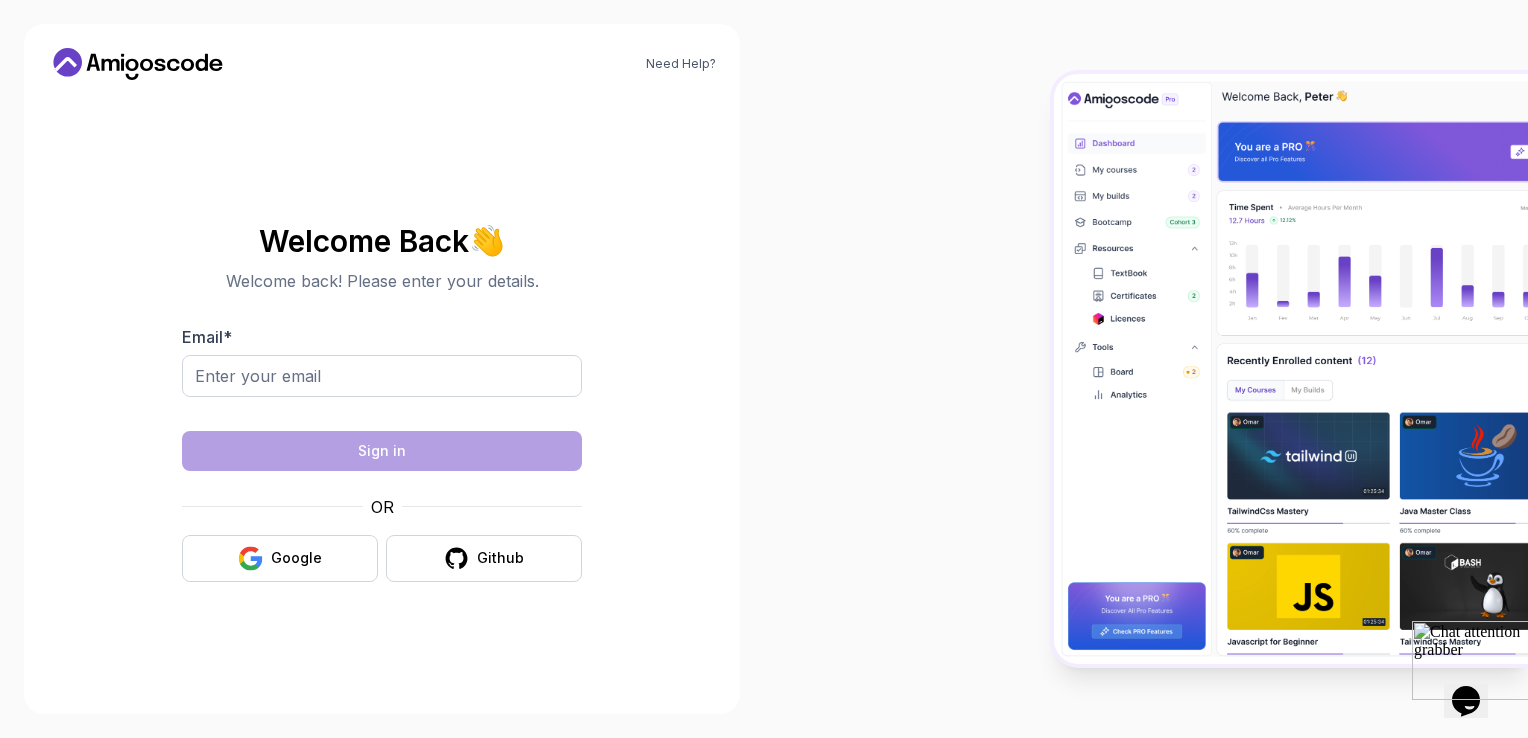 click at bounding box center [1291, 369] 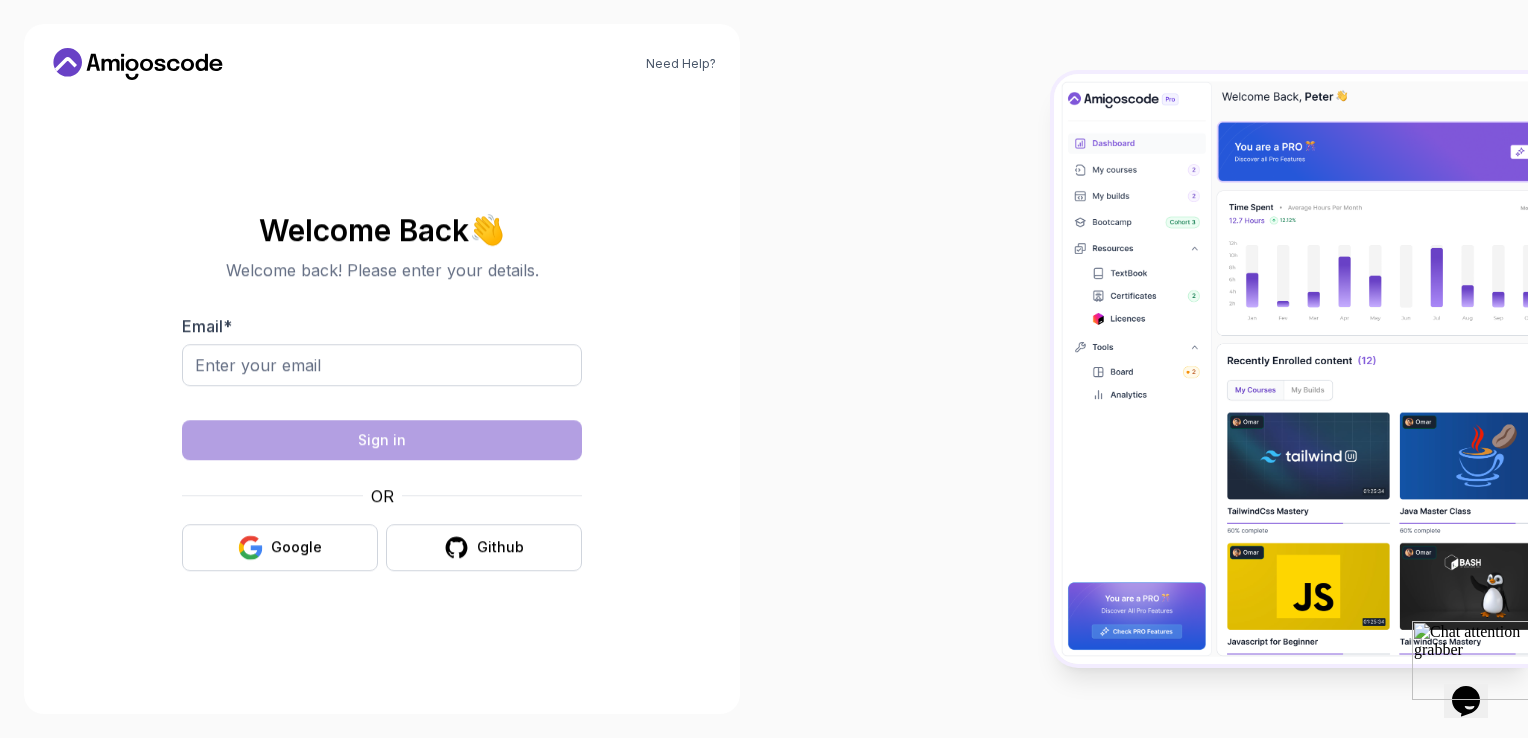 click at bounding box center (1291, 369) 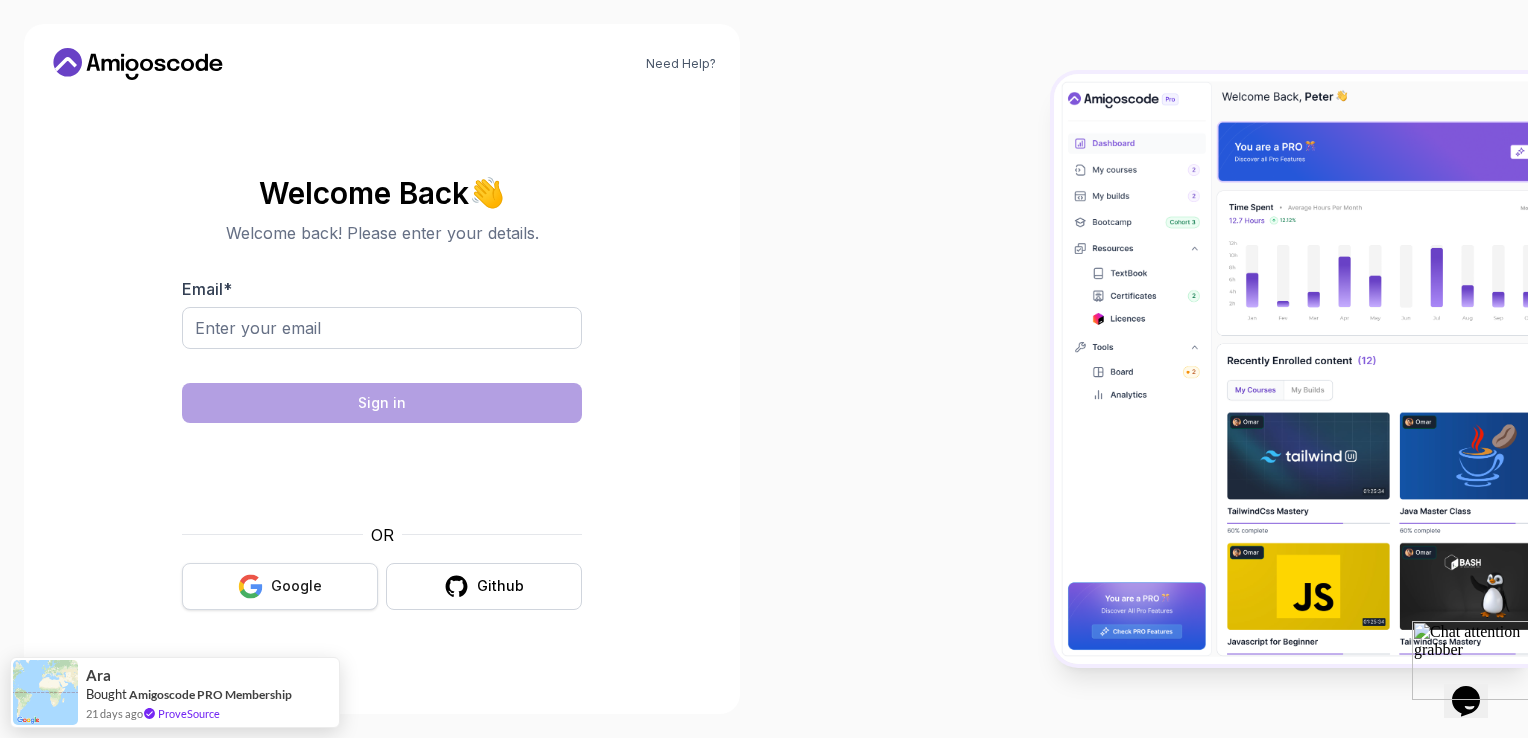 click on "Google" at bounding box center [280, 586] 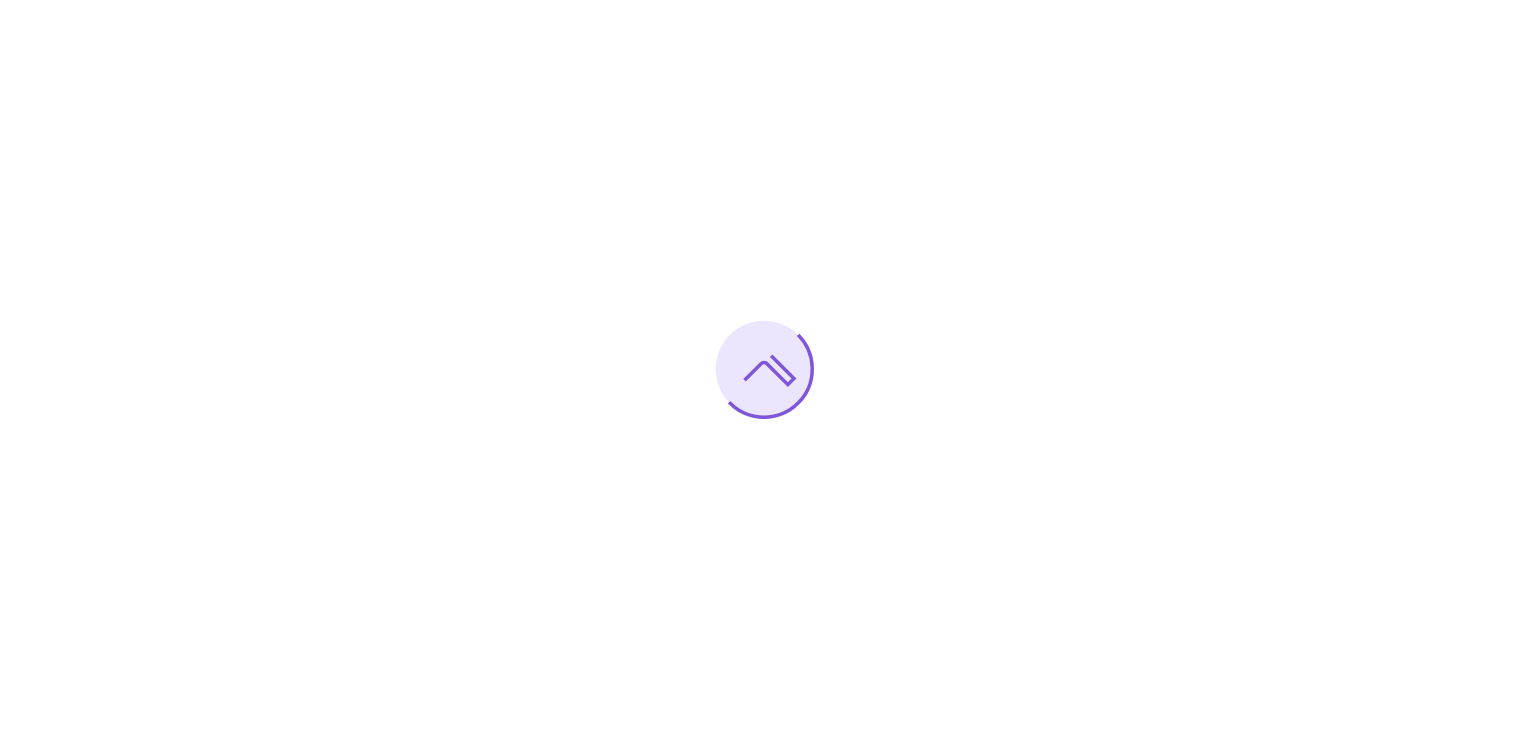 scroll, scrollTop: 0, scrollLeft: 0, axis: both 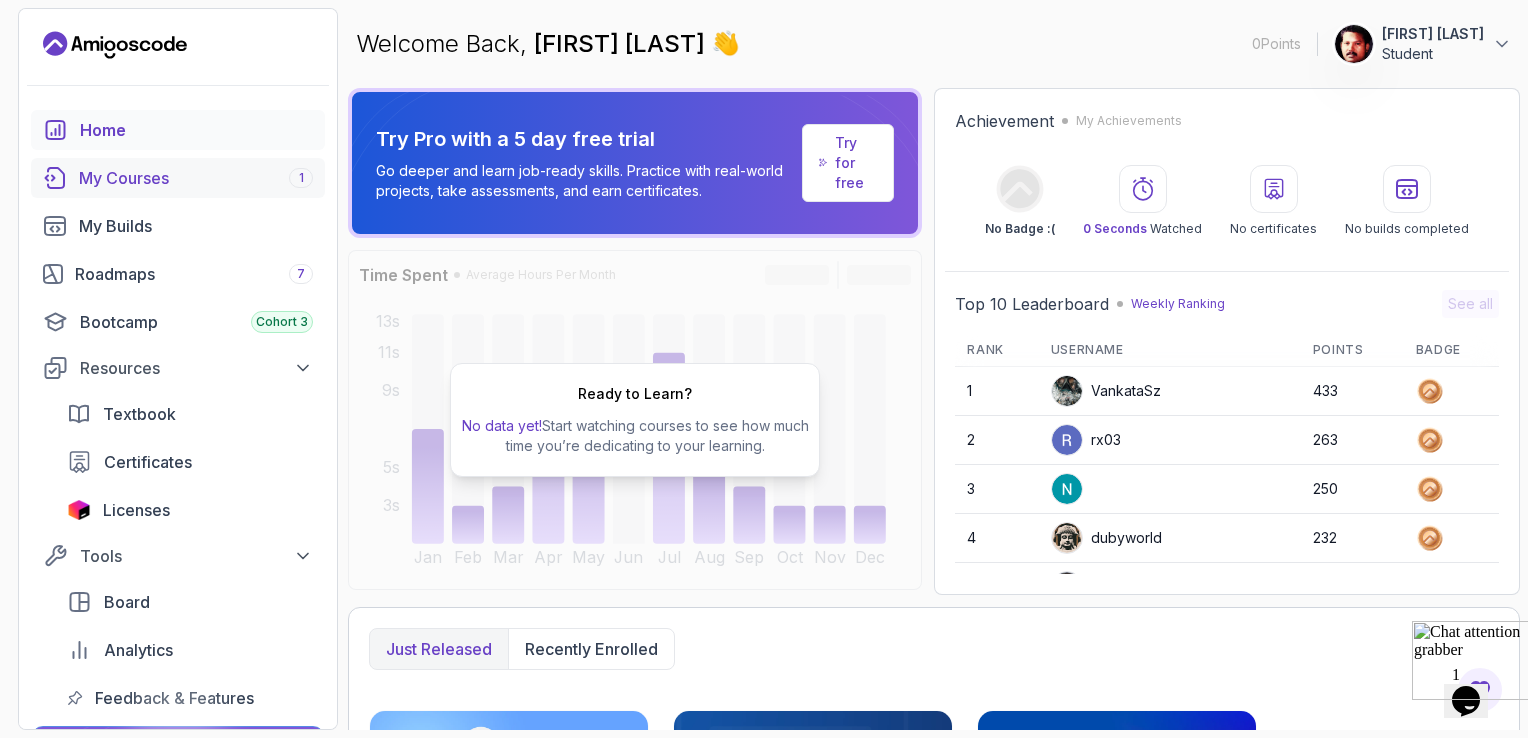 click on "My Courses 1" at bounding box center (196, 178) 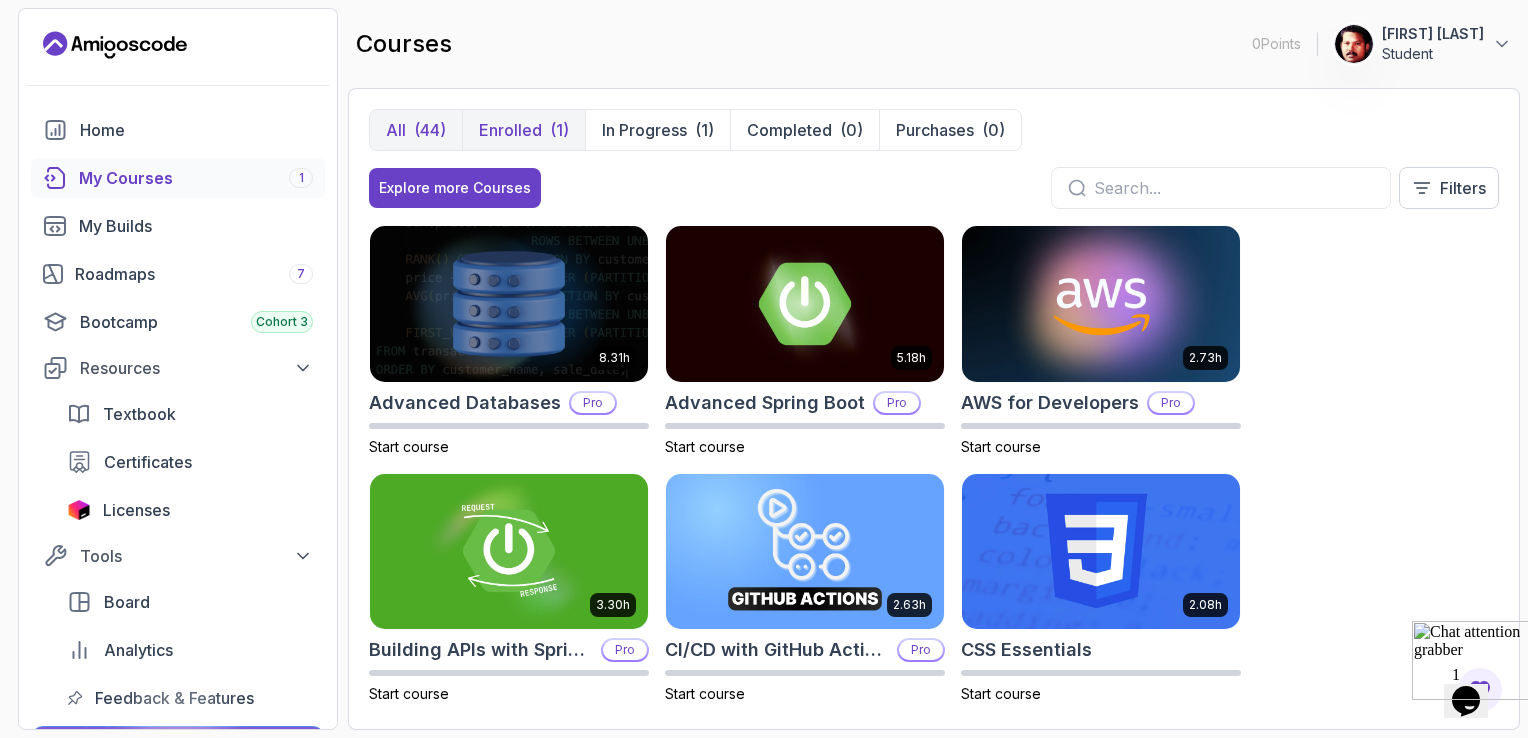 click on "(1)" at bounding box center [559, 130] 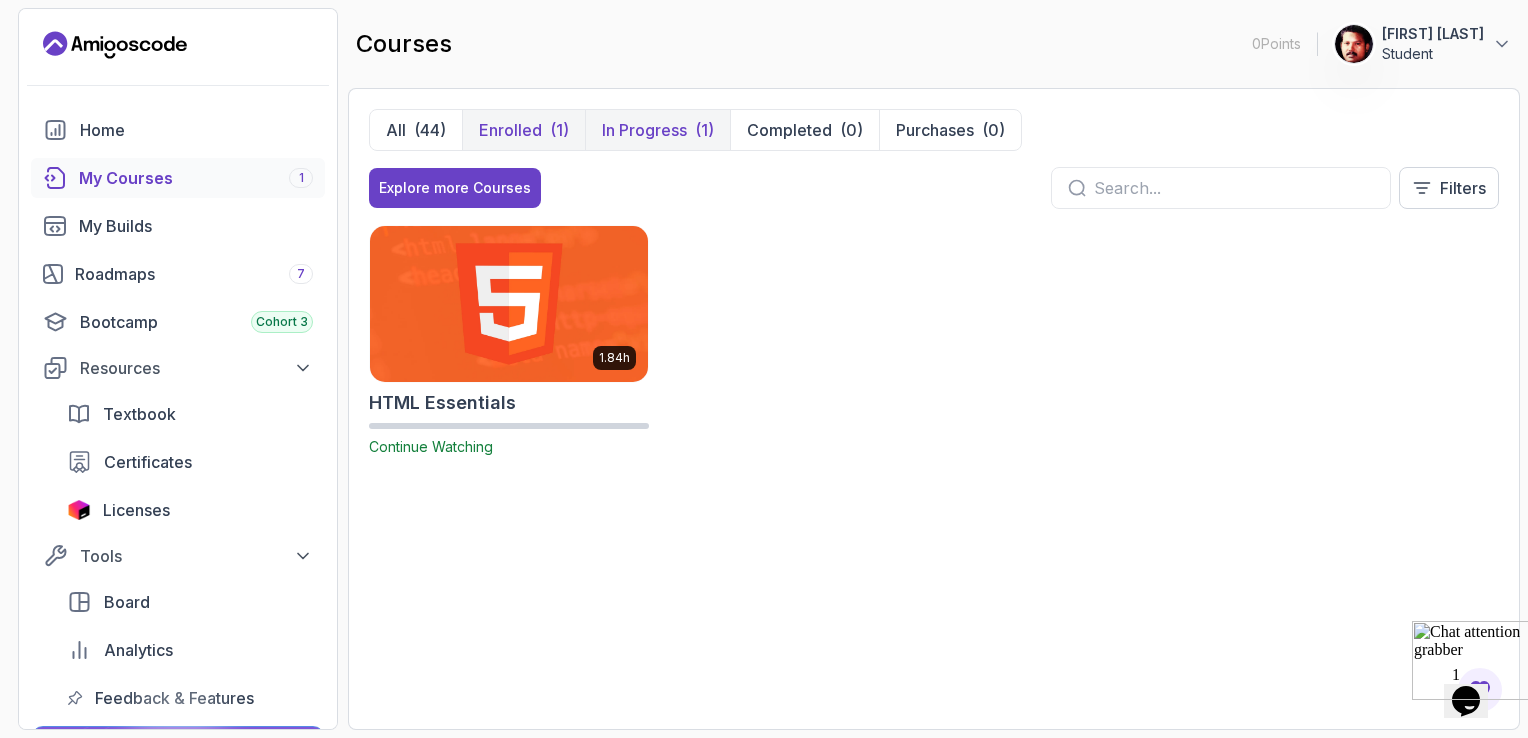 click on "In Progress" at bounding box center (644, 130) 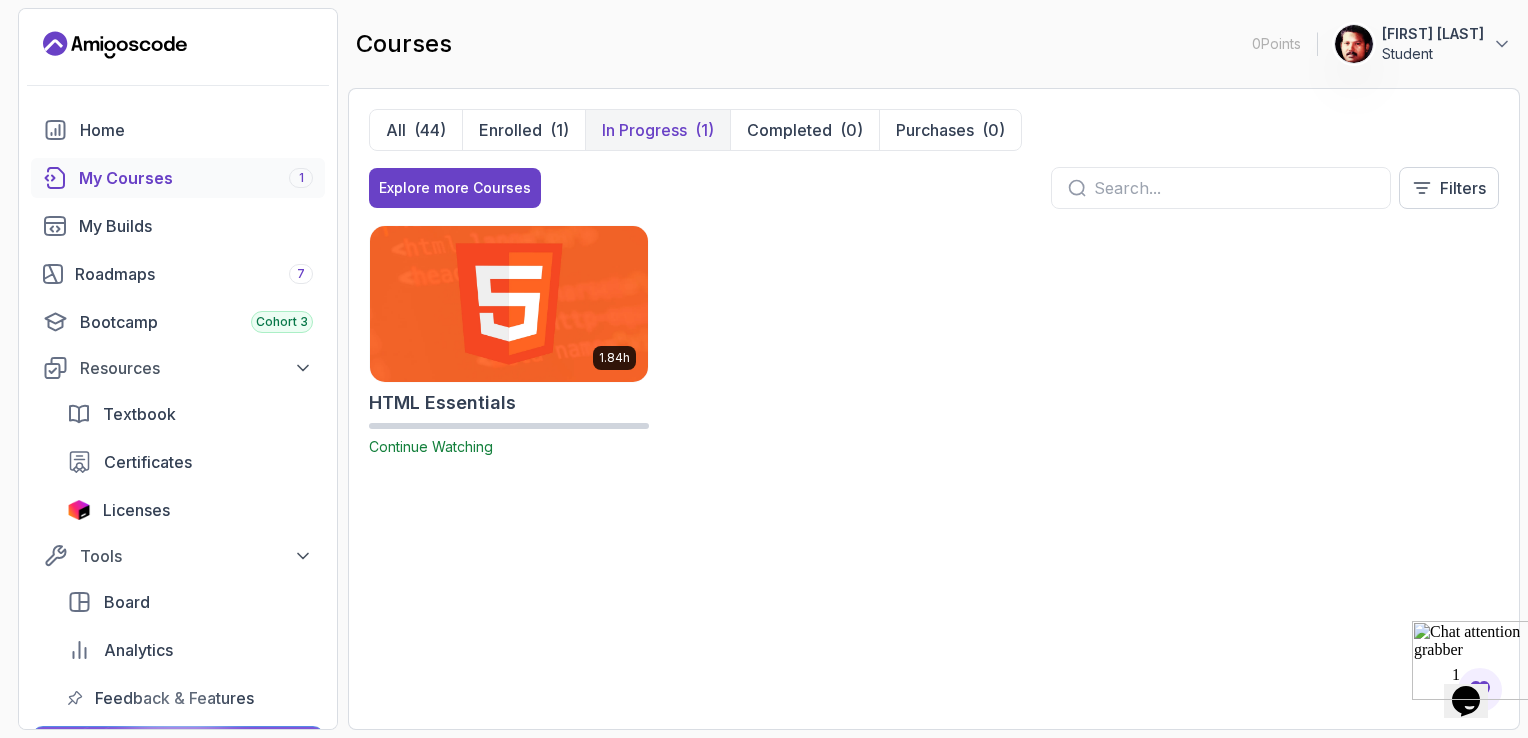 click on "[FIRST] [LAST]" at bounding box center [1433, 34] 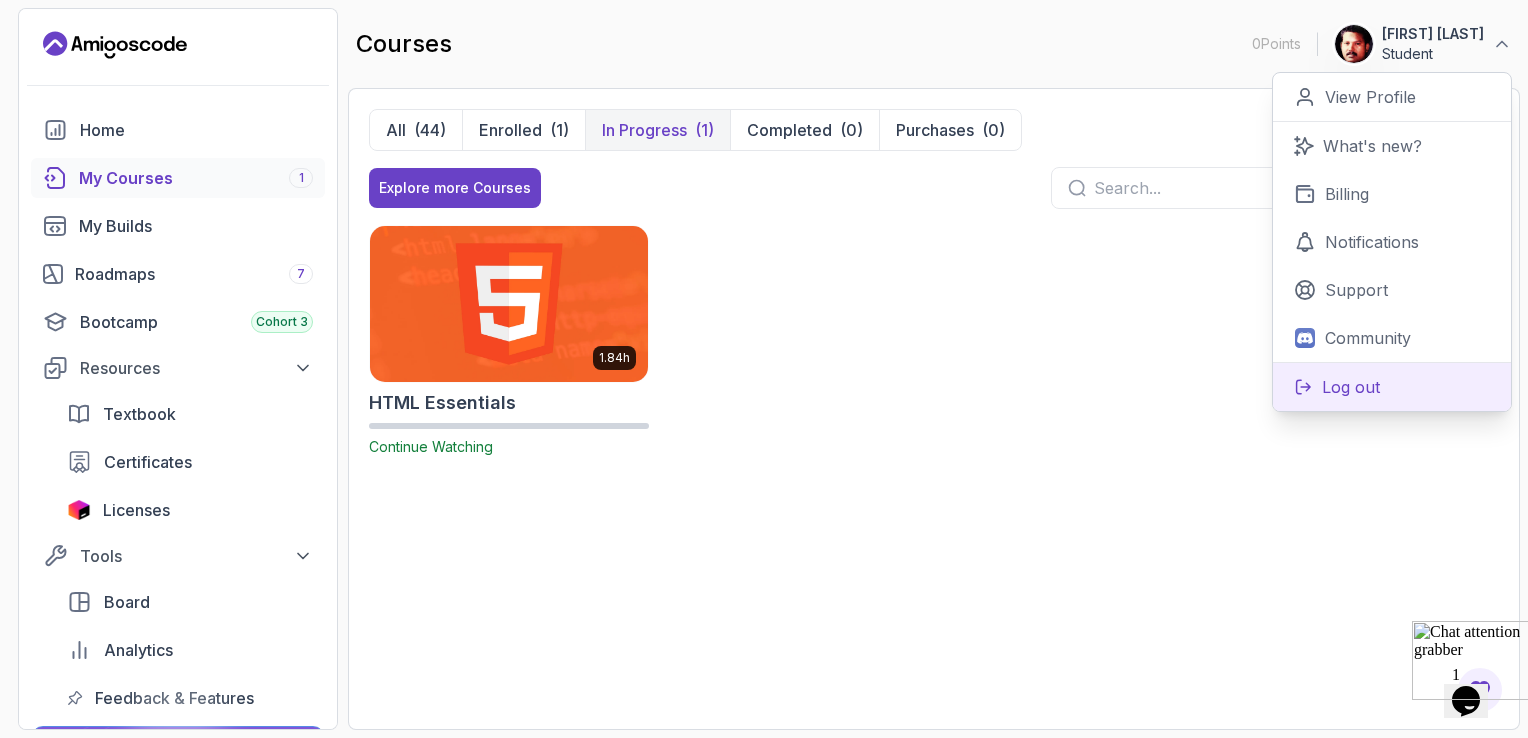 click on "Log out" at bounding box center [1351, 387] 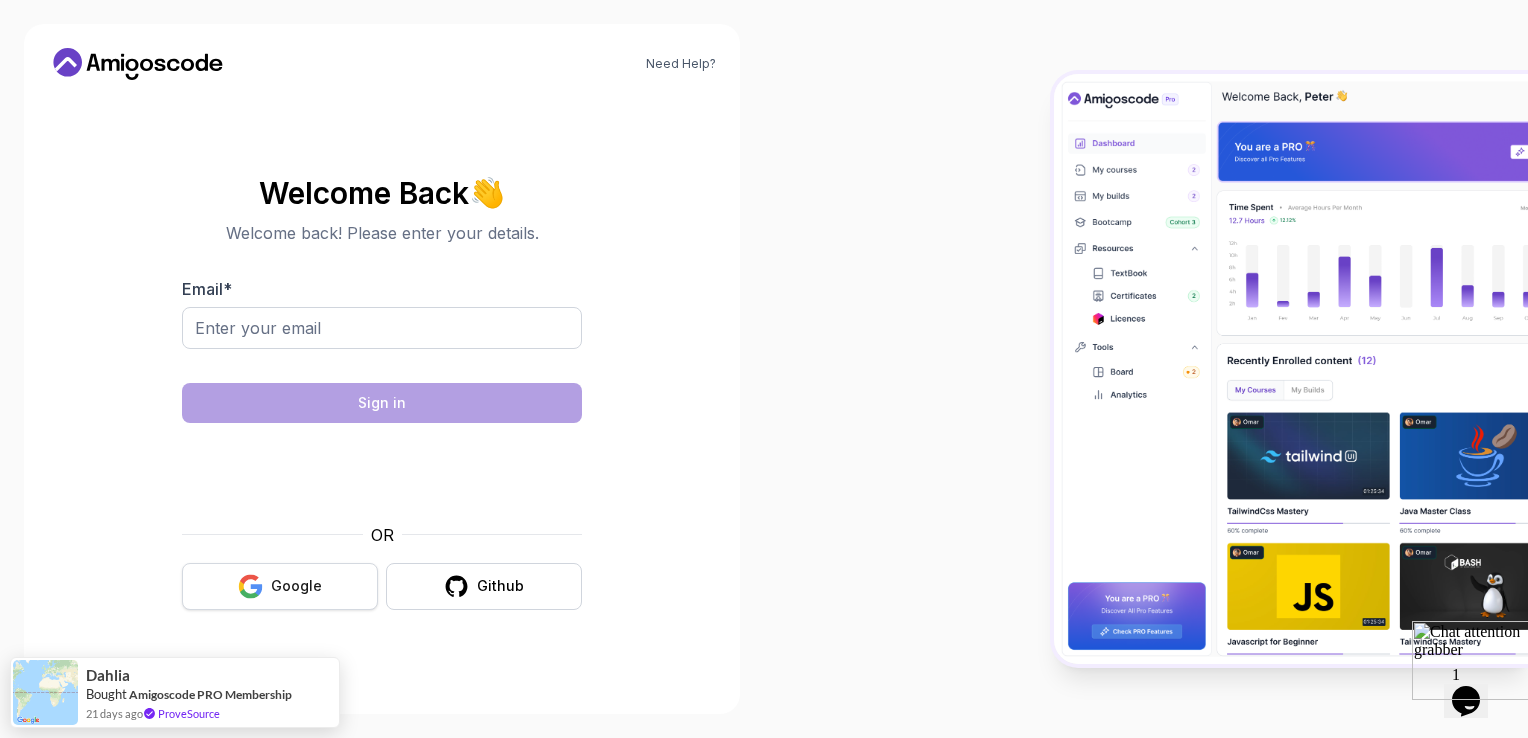 click on "Google" at bounding box center (280, 586) 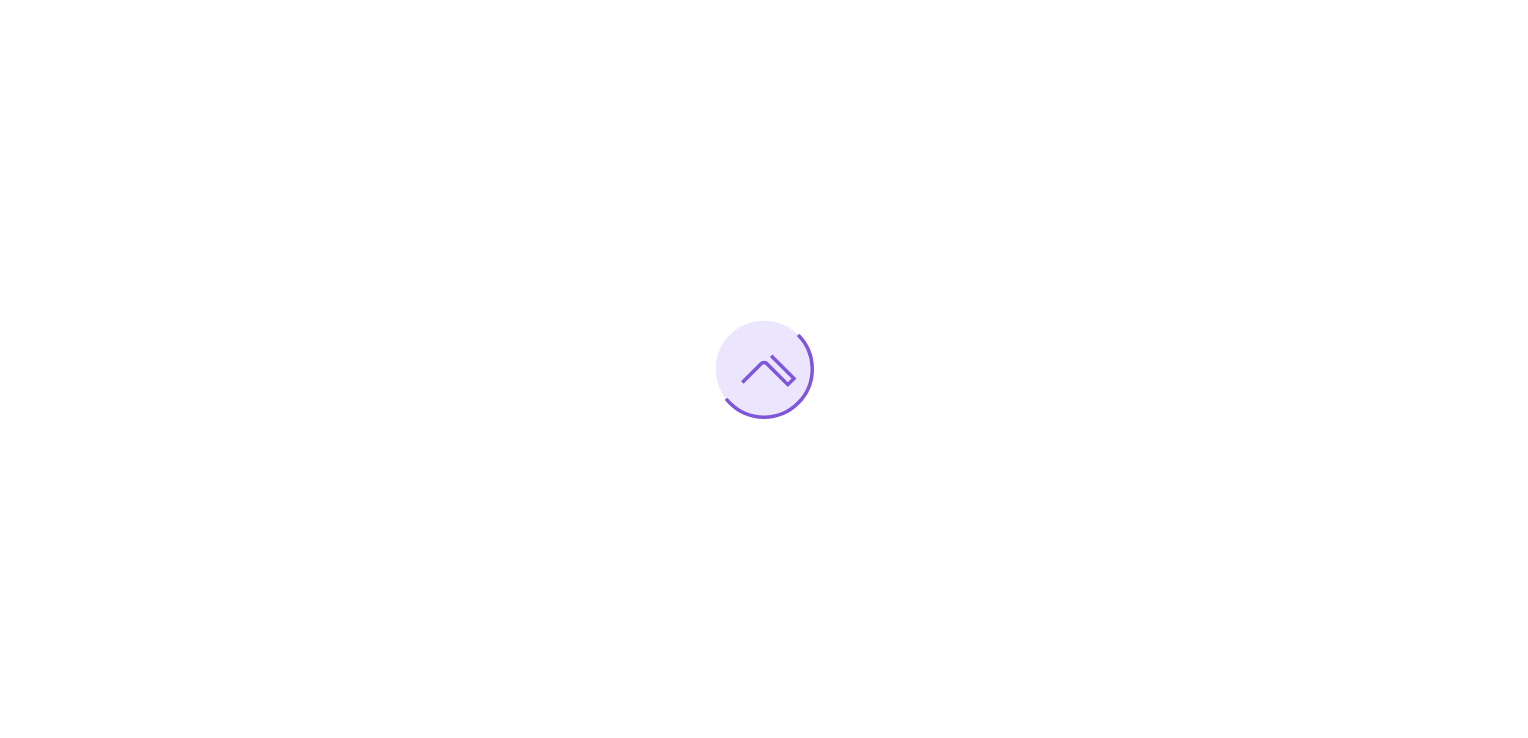 scroll, scrollTop: 0, scrollLeft: 0, axis: both 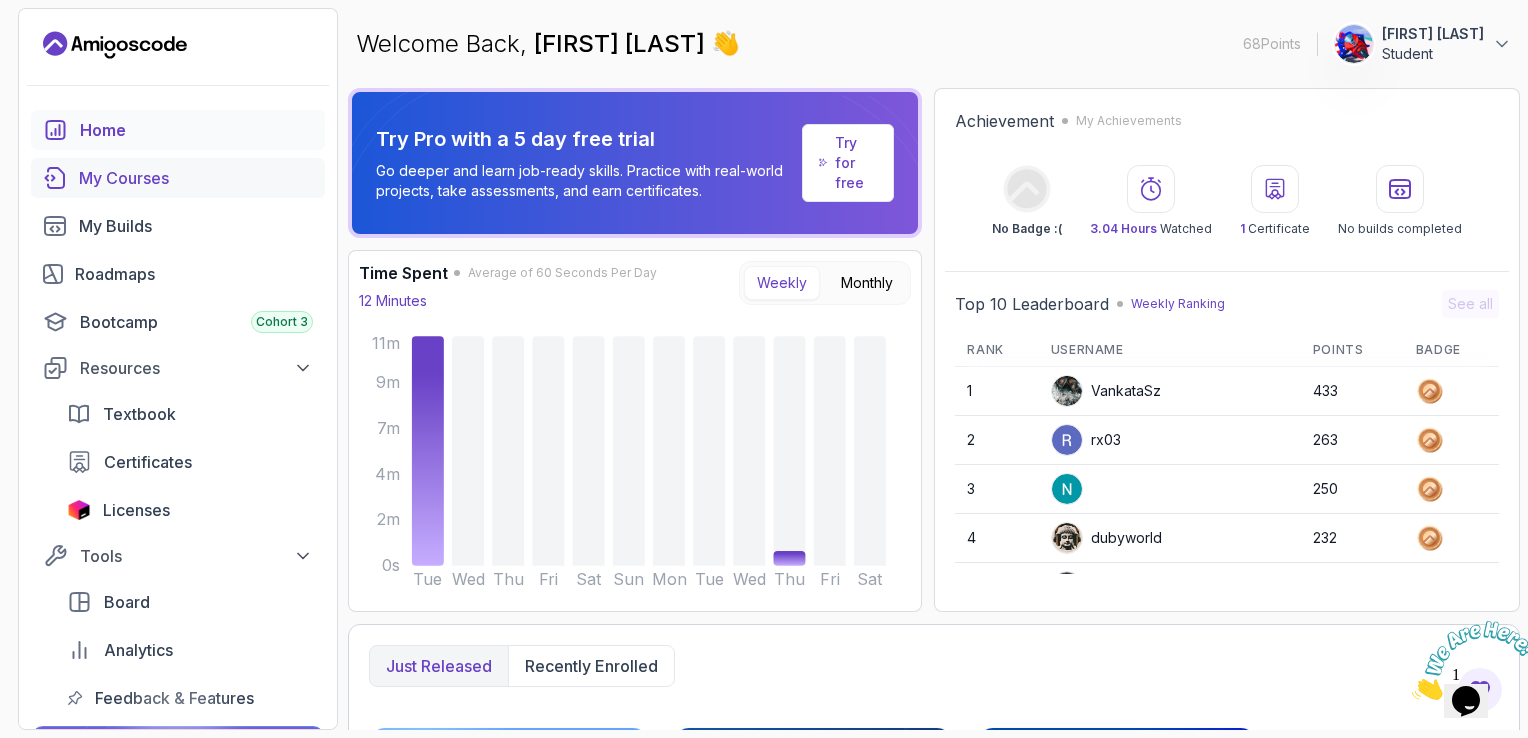 click on "My Courses" at bounding box center [196, 178] 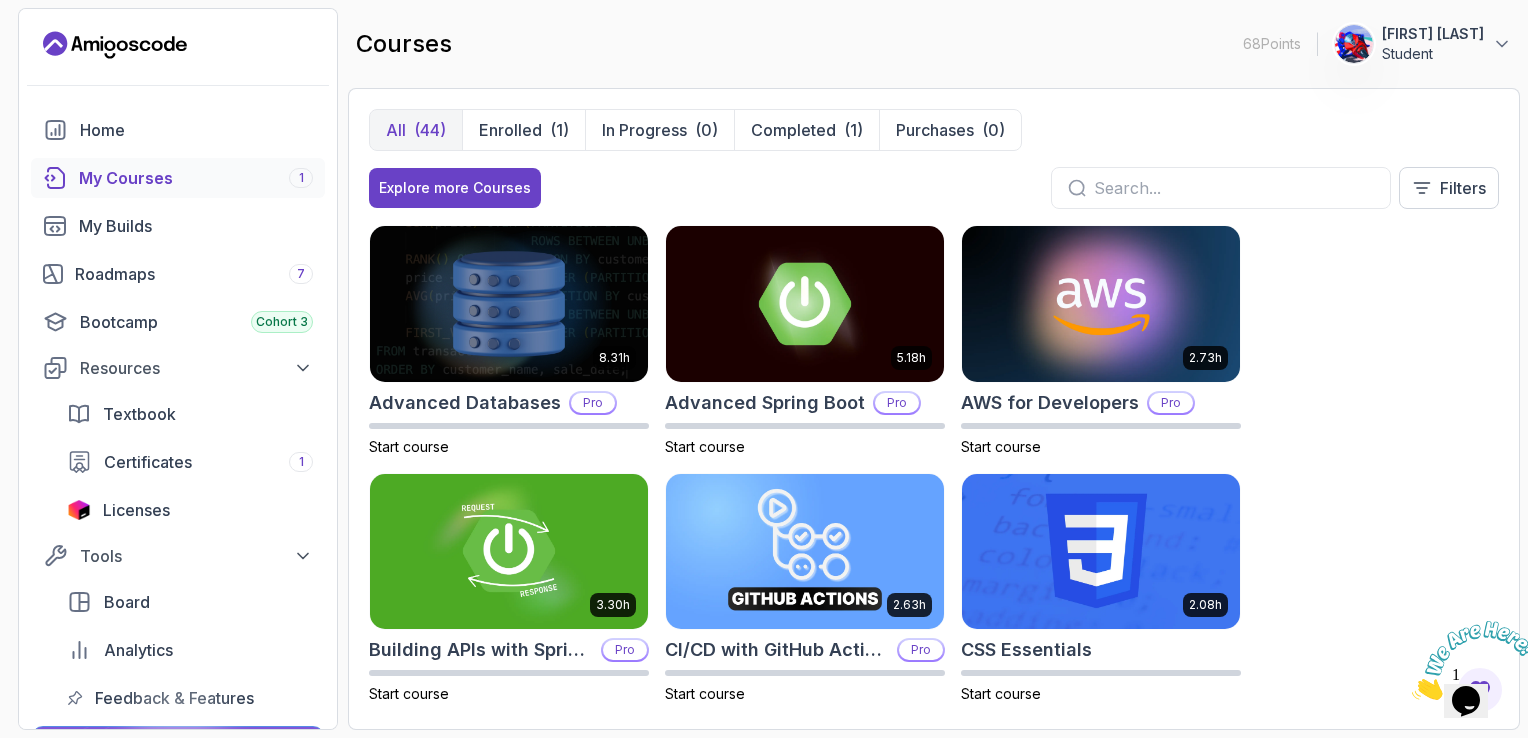 click at bounding box center [1234, 188] 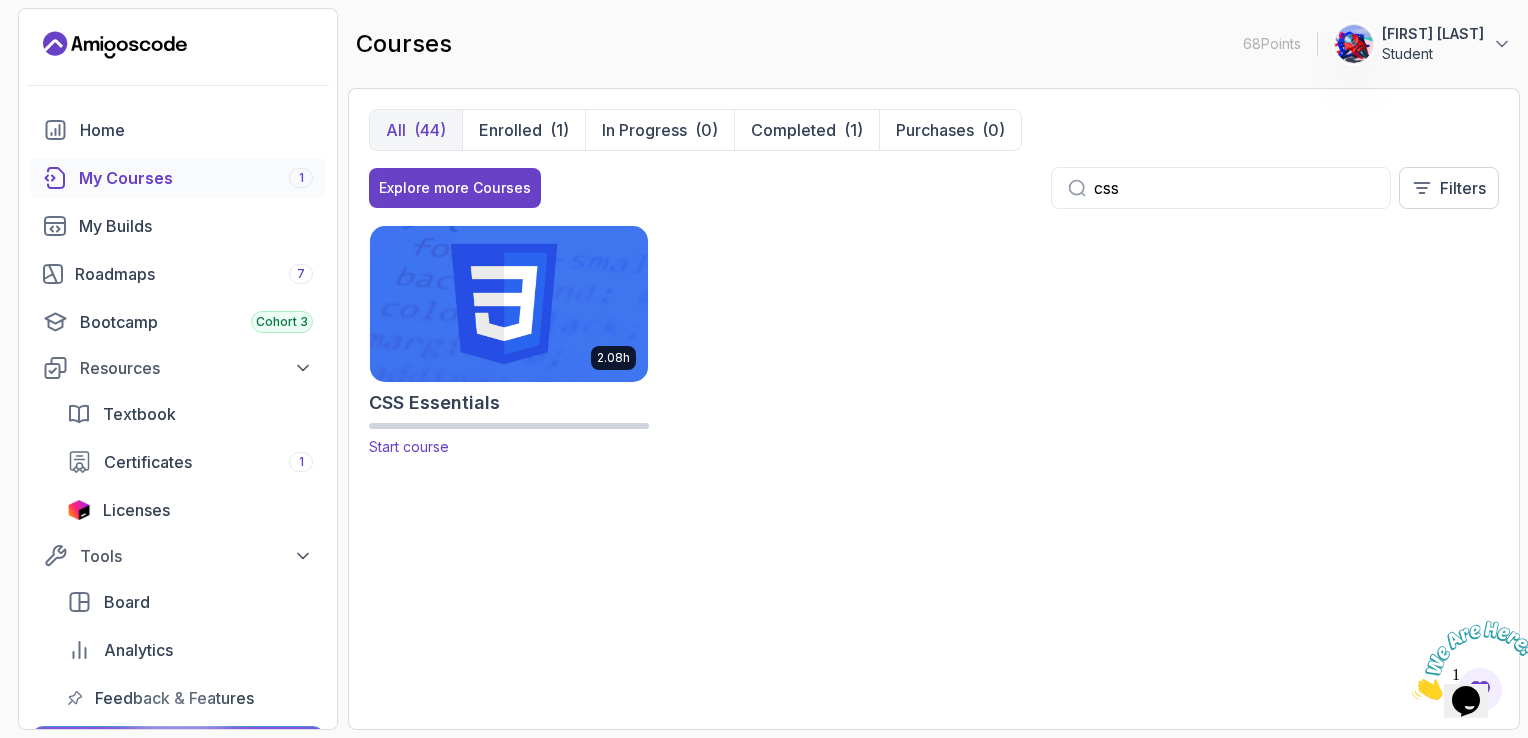 type on "css" 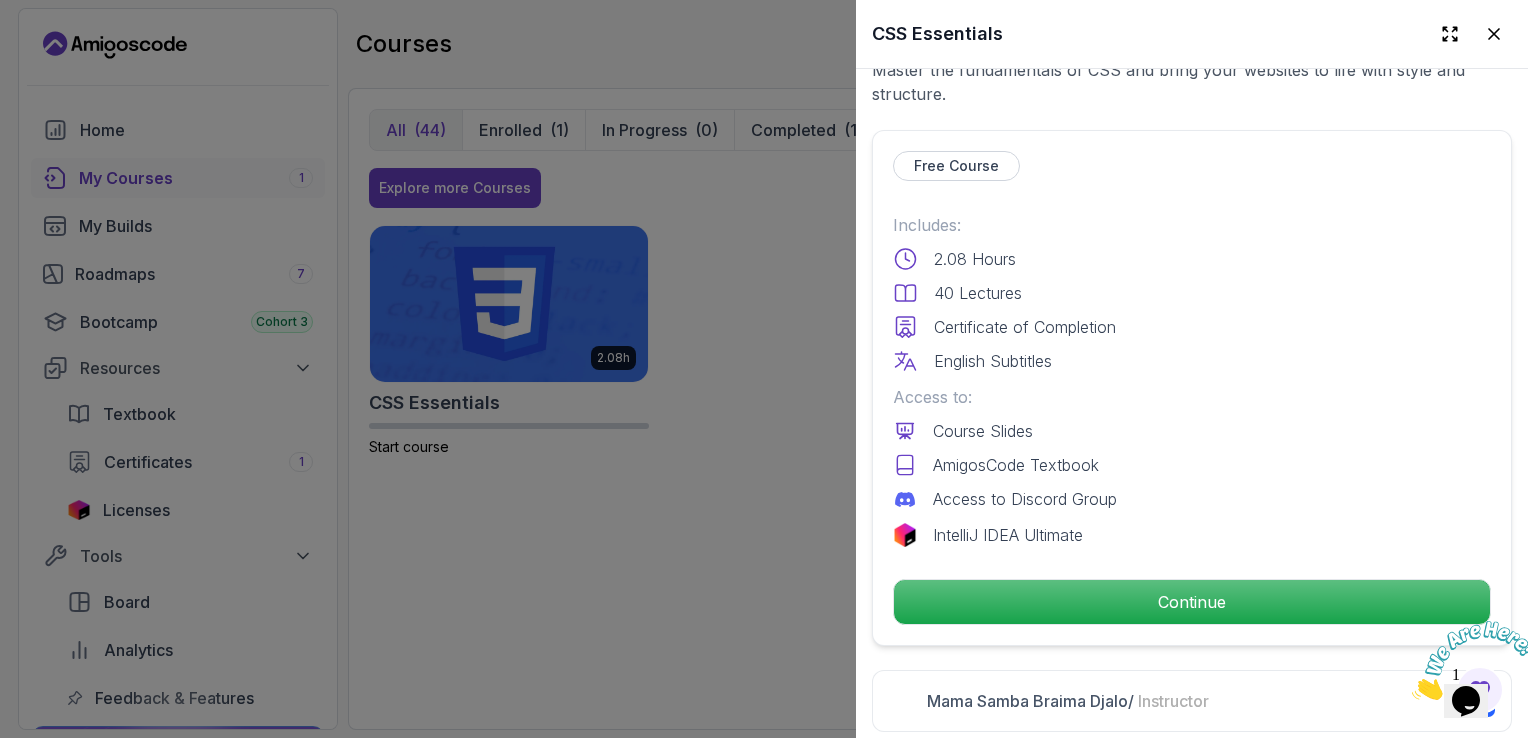 scroll, scrollTop: 500, scrollLeft: 0, axis: vertical 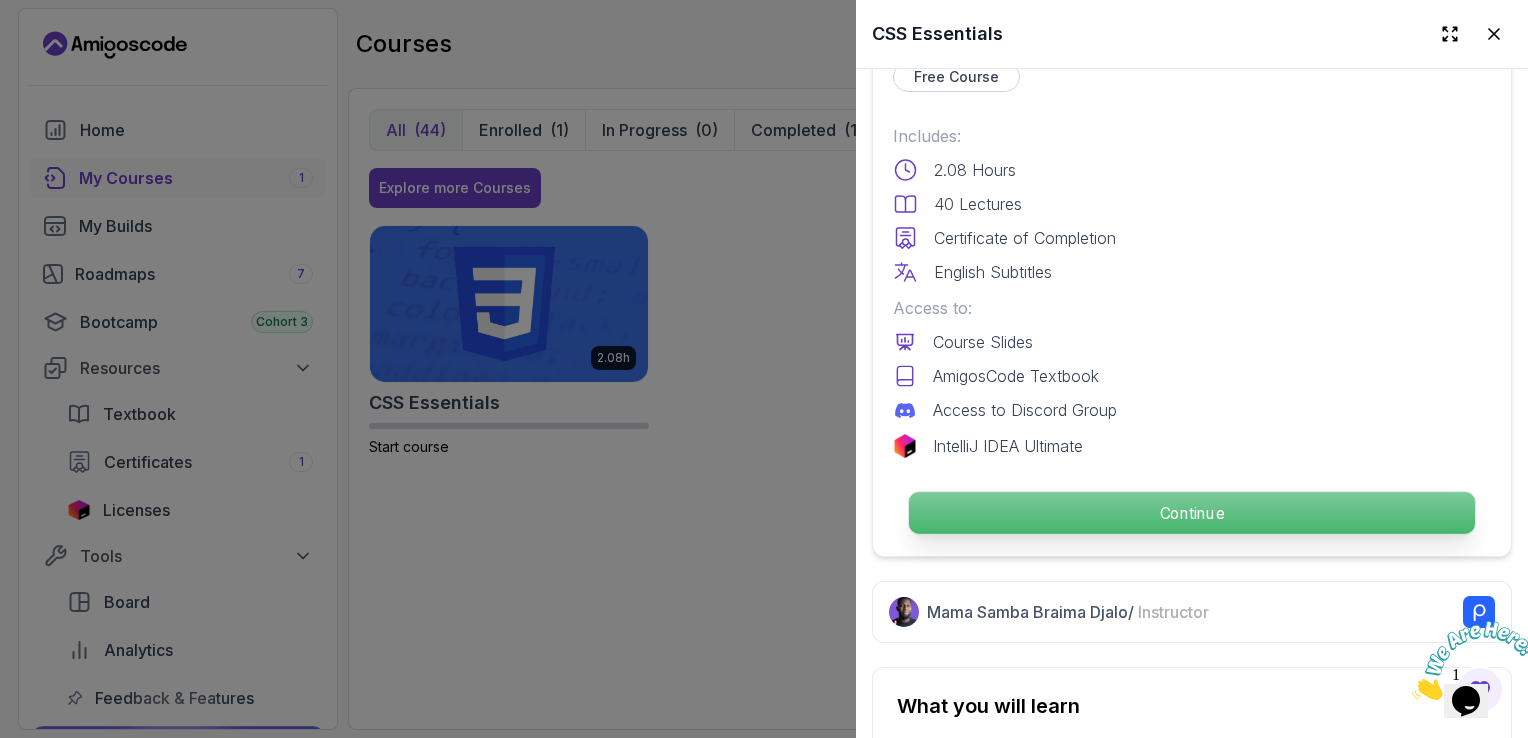 click on "Continue" at bounding box center [1192, 513] 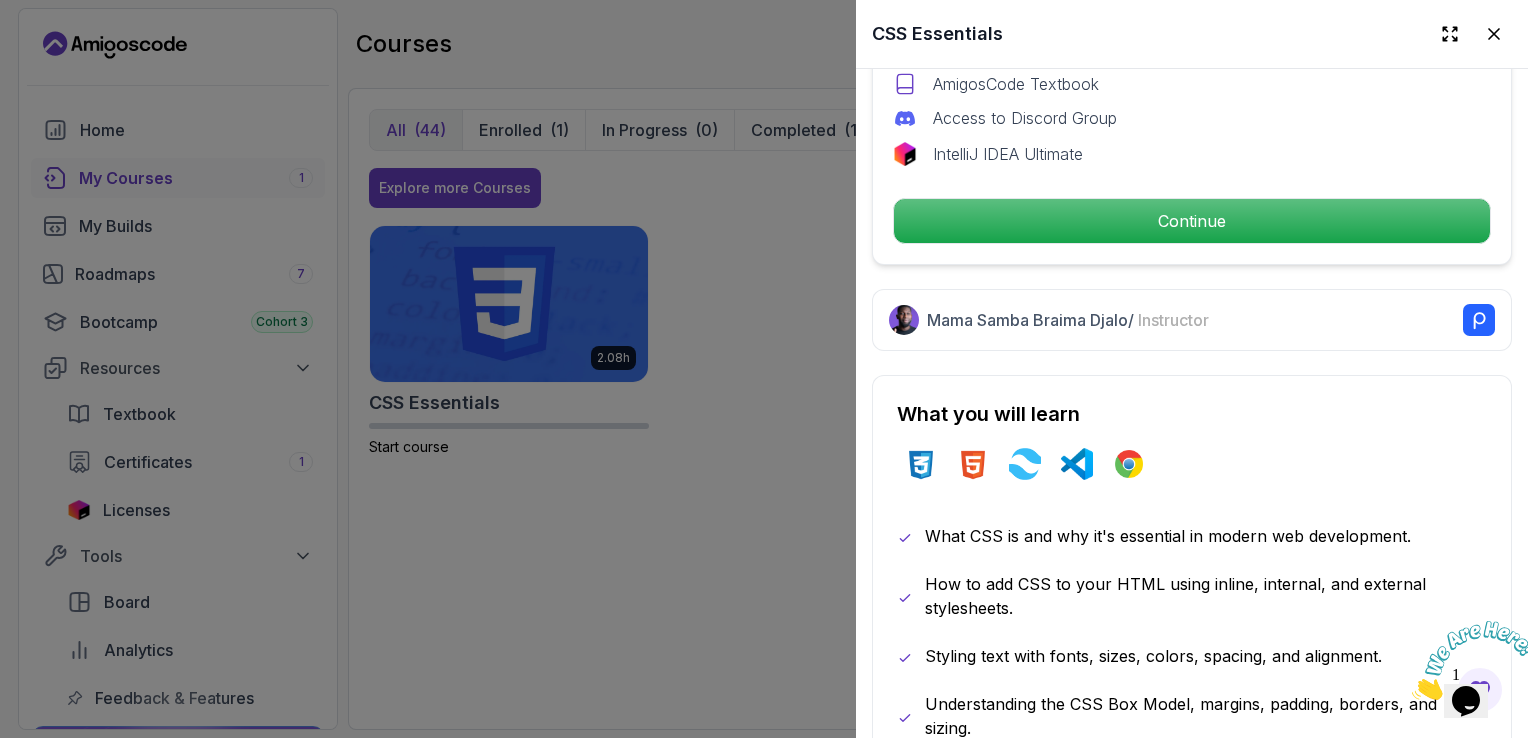 scroll, scrollTop: 800, scrollLeft: 0, axis: vertical 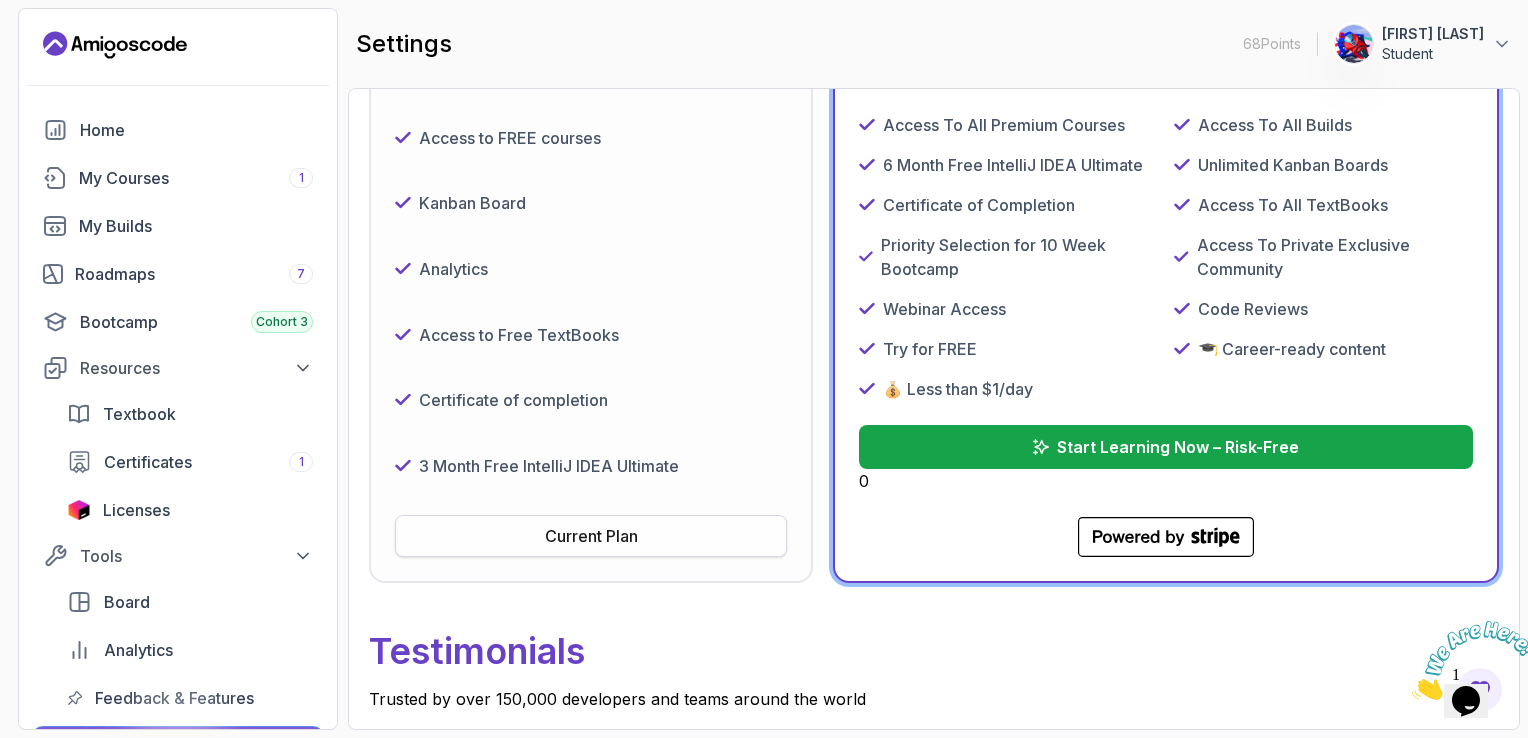 click on "Current Plan" at bounding box center [591, 536] 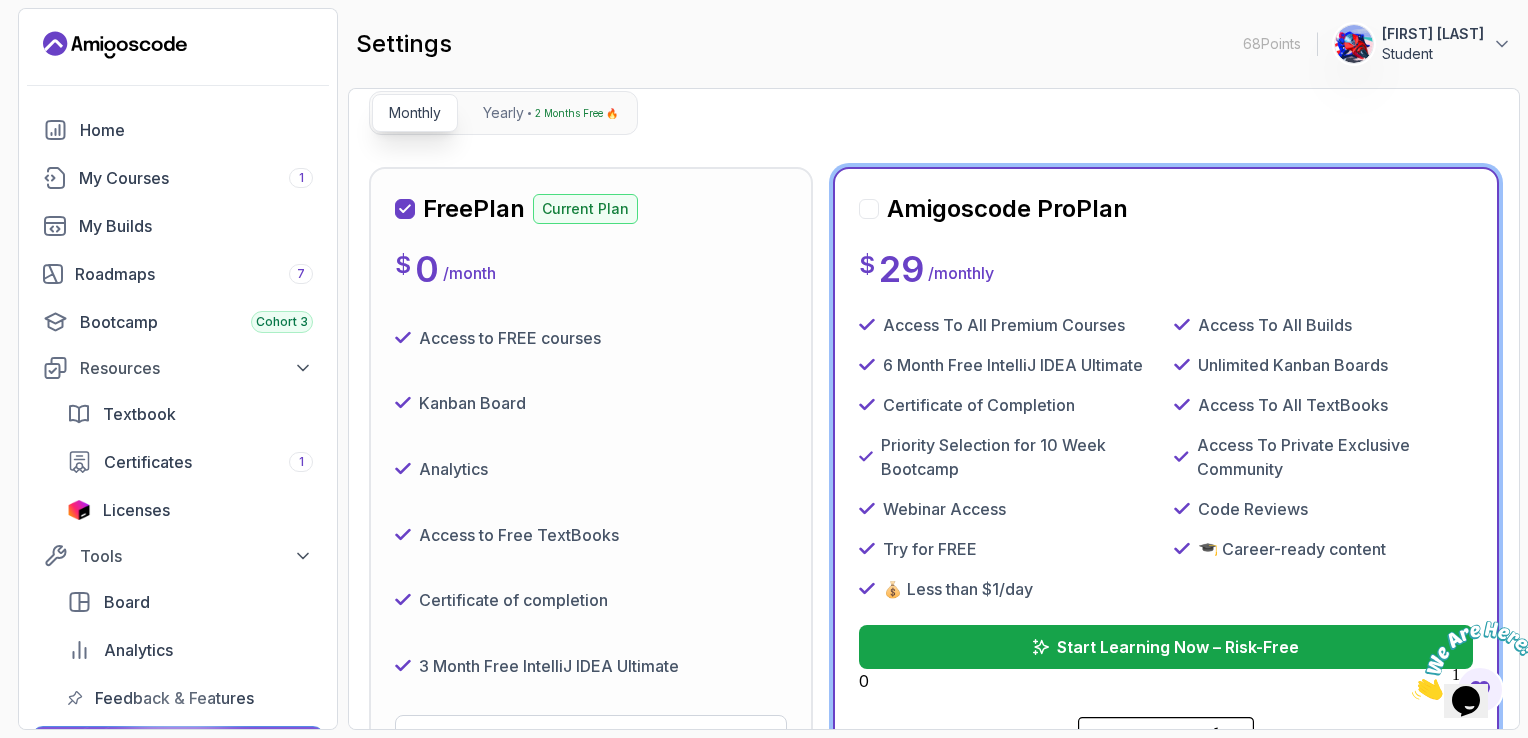 scroll, scrollTop: 0, scrollLeft: 0, axis: both 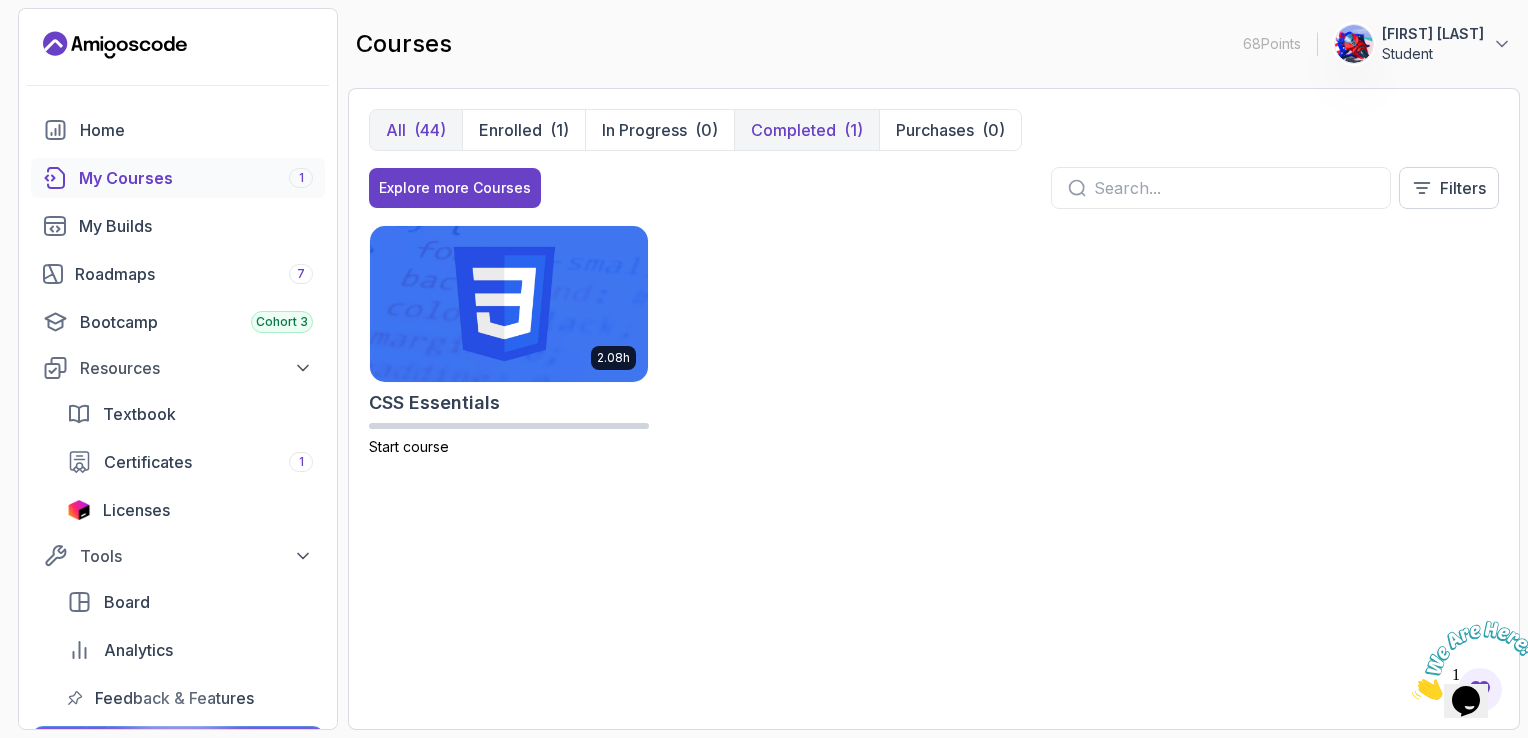 click on "(1)" at bounding box center (853, 130) 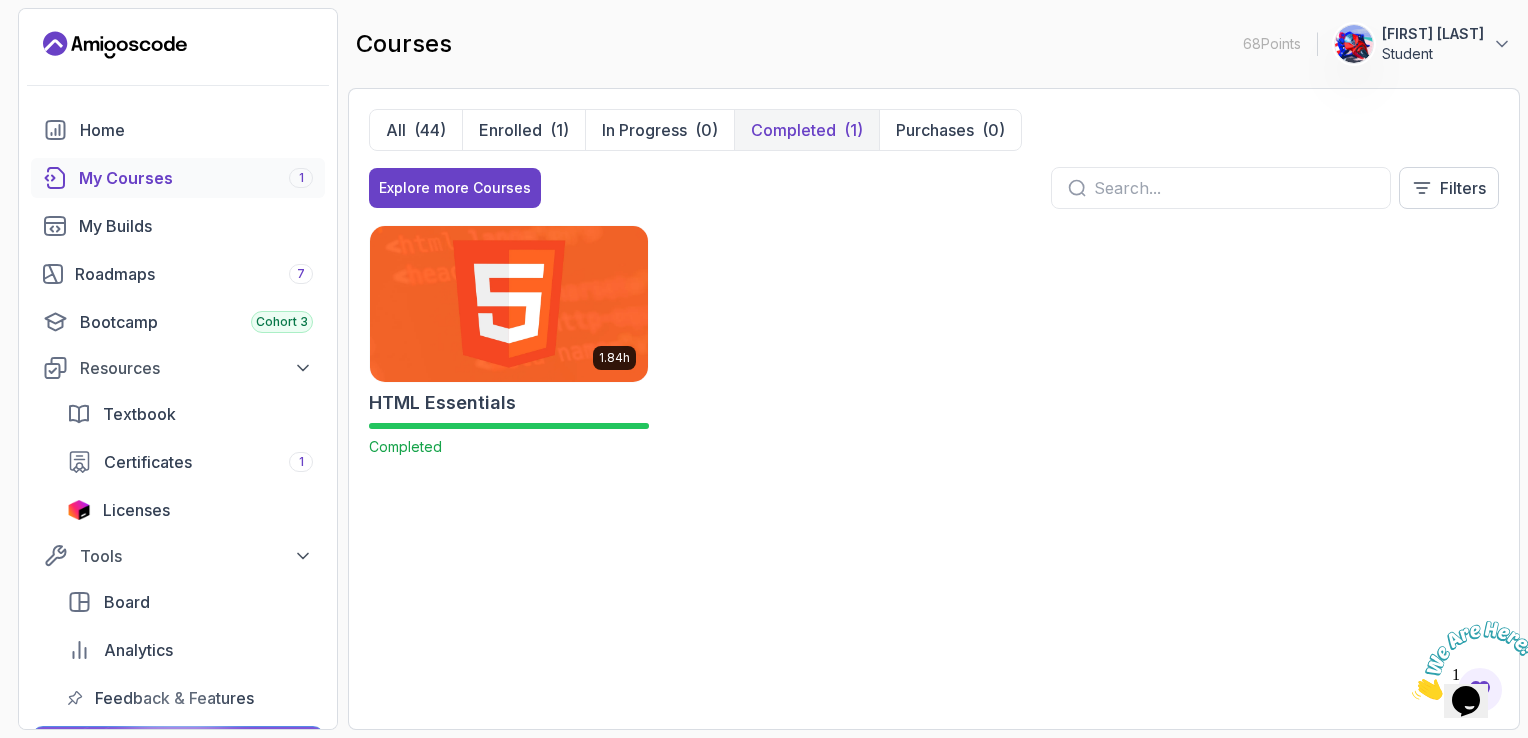 click at bounding box center [509, 303] 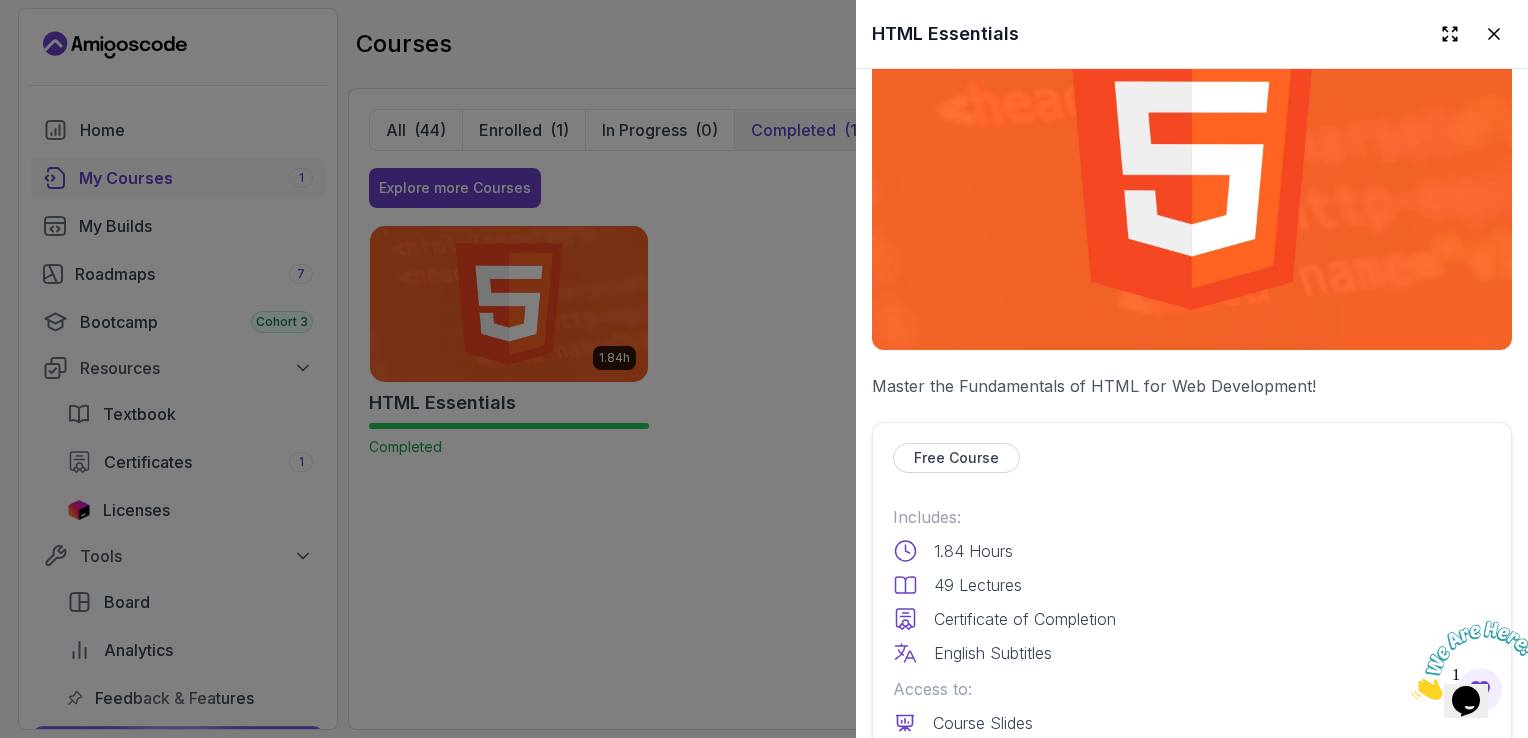 scroll, scrollTop: 500, scrollLeft: 0, axis: vertical 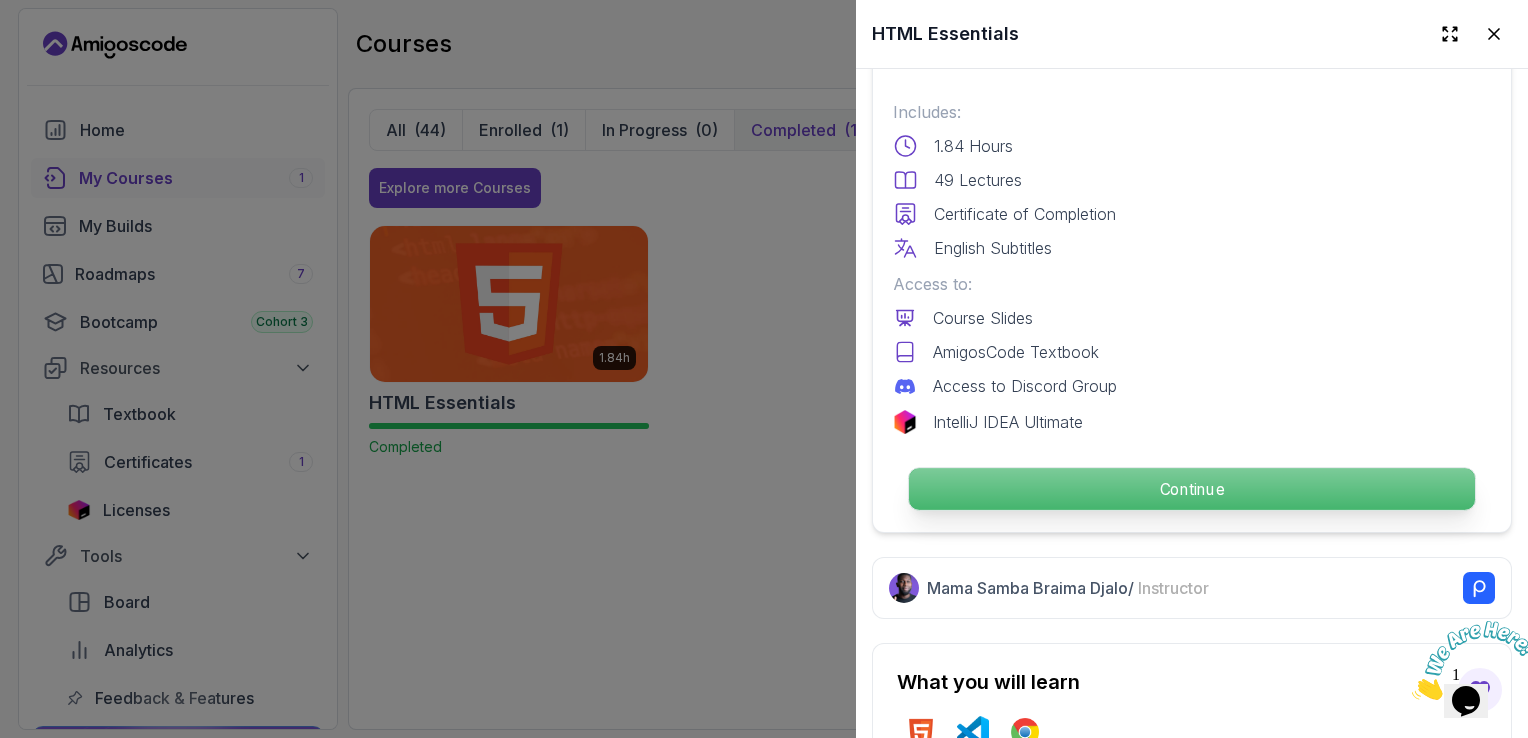 click on "Continue" at bounding box center [1192, 489] 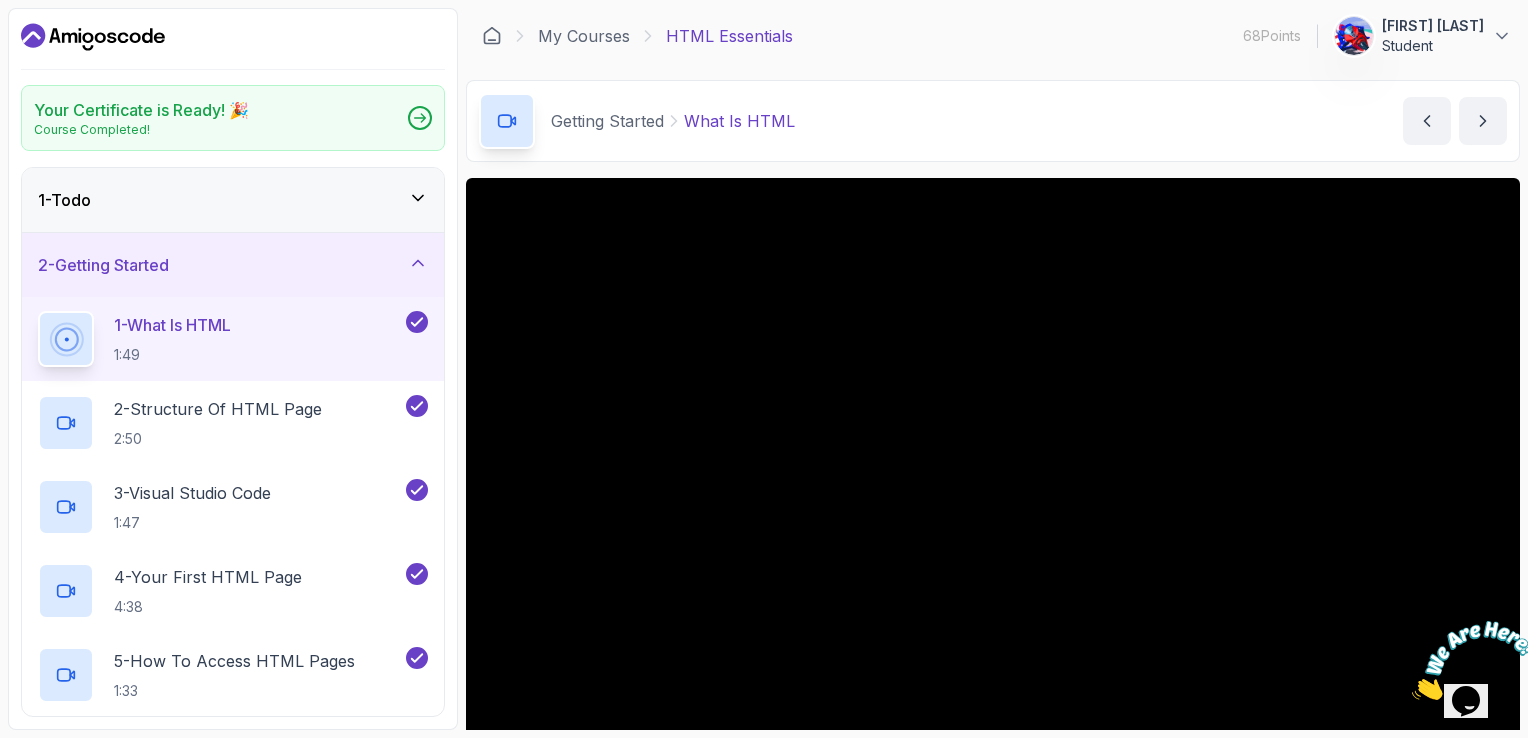 click on "1  -  Todo" at bounding box center (233, 200) 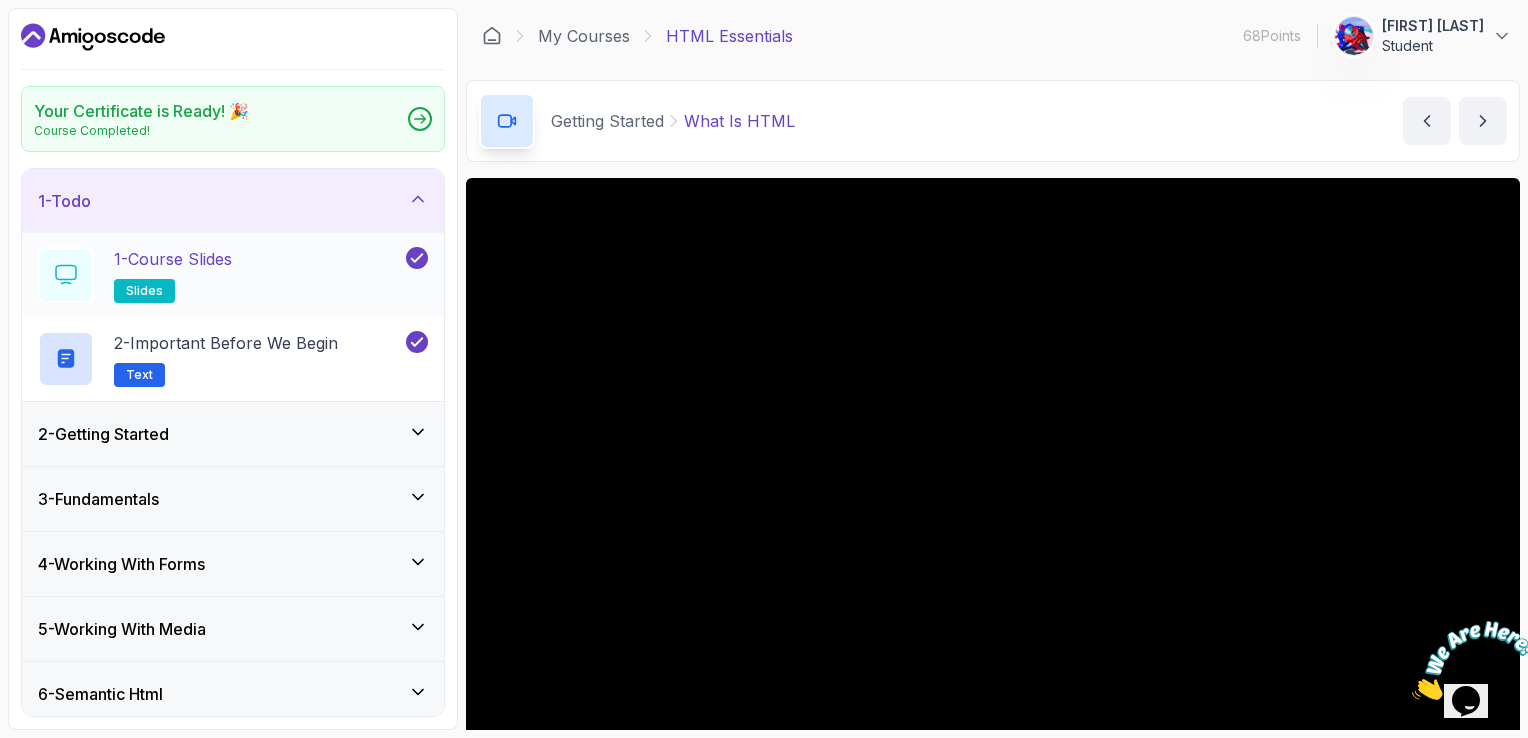 click on "1  -  Course Slides slides" at bounding box center [220, 275] 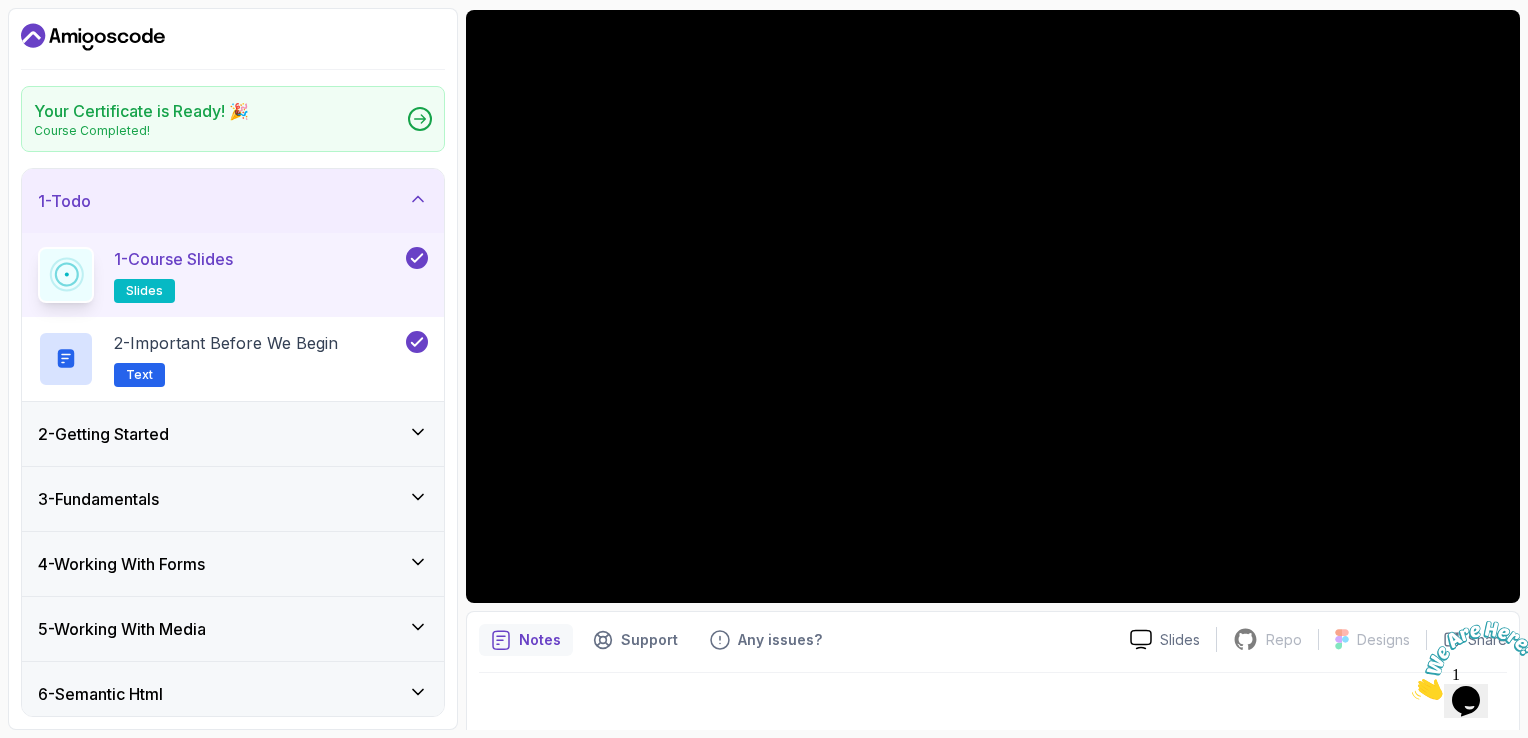 scroll, scrollTop: 178, scrollLeft: 0, axis: vertical 